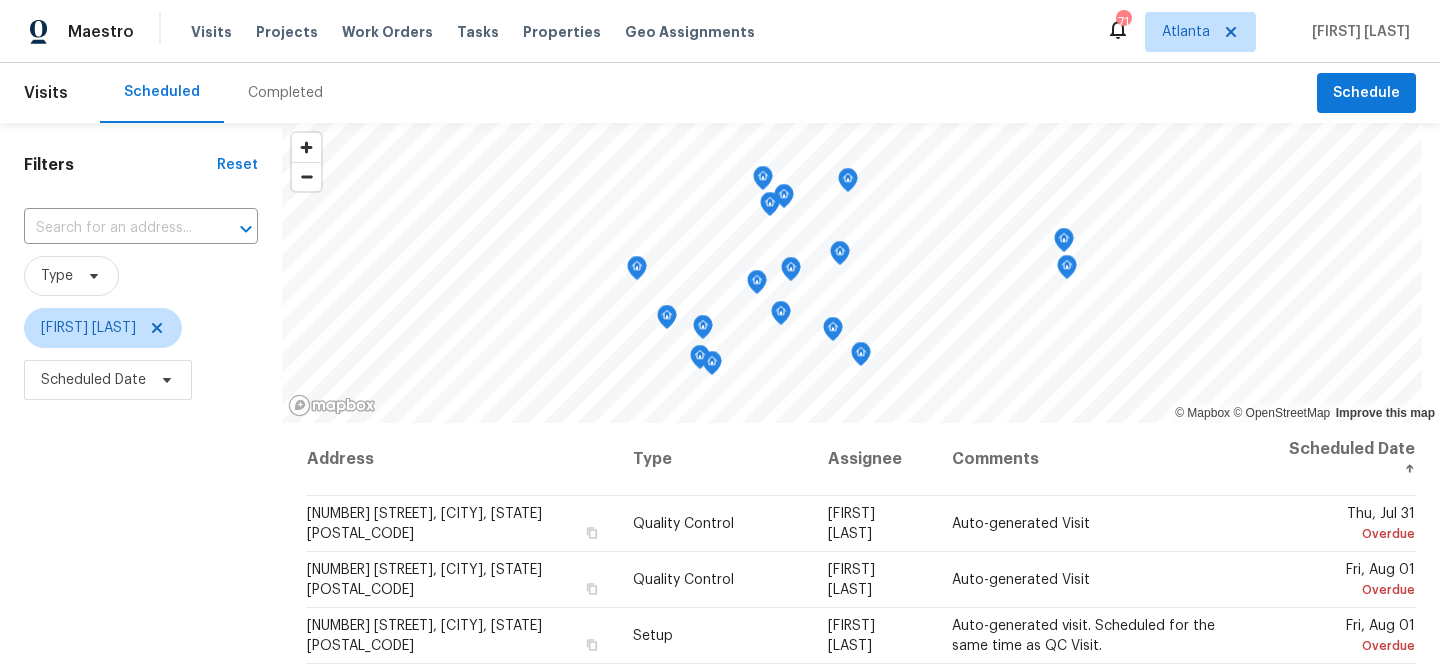 scroll, scrollTop: 0, scrollLeft: 0, axis: both 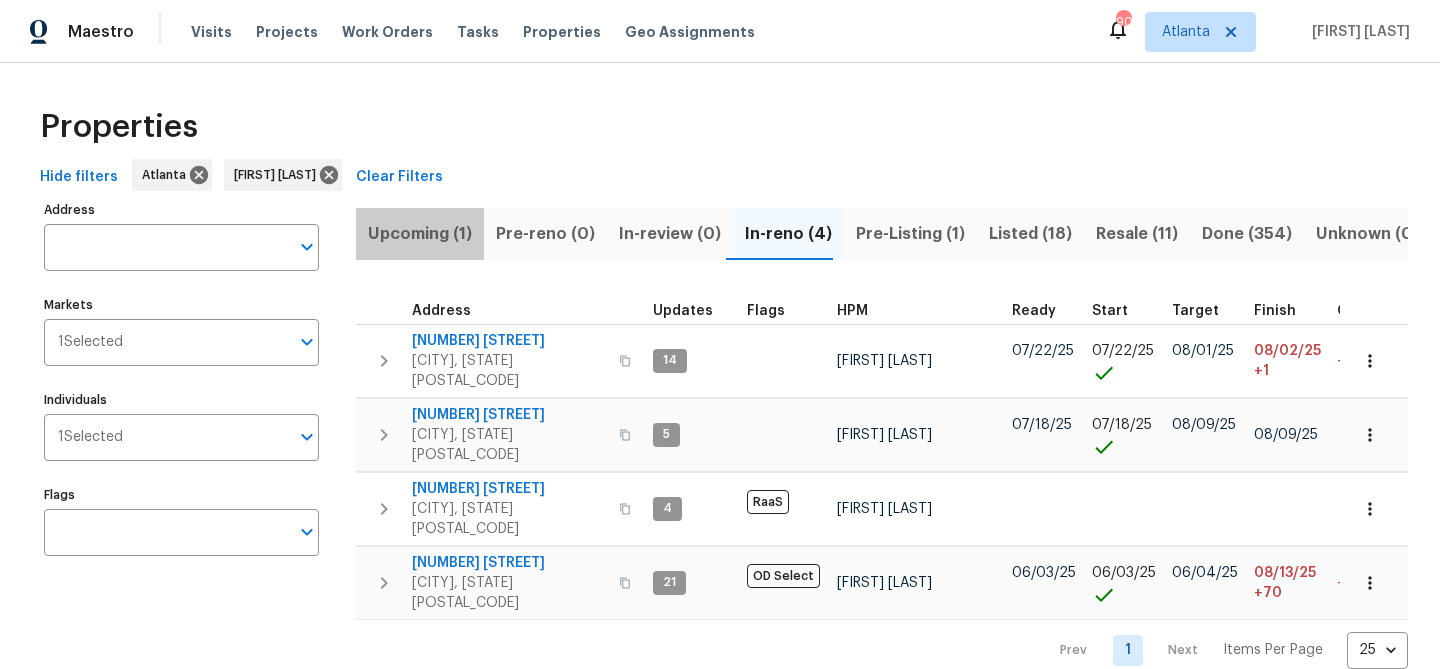 click on "Upcoming (1)" at bounding box center [420, 234] 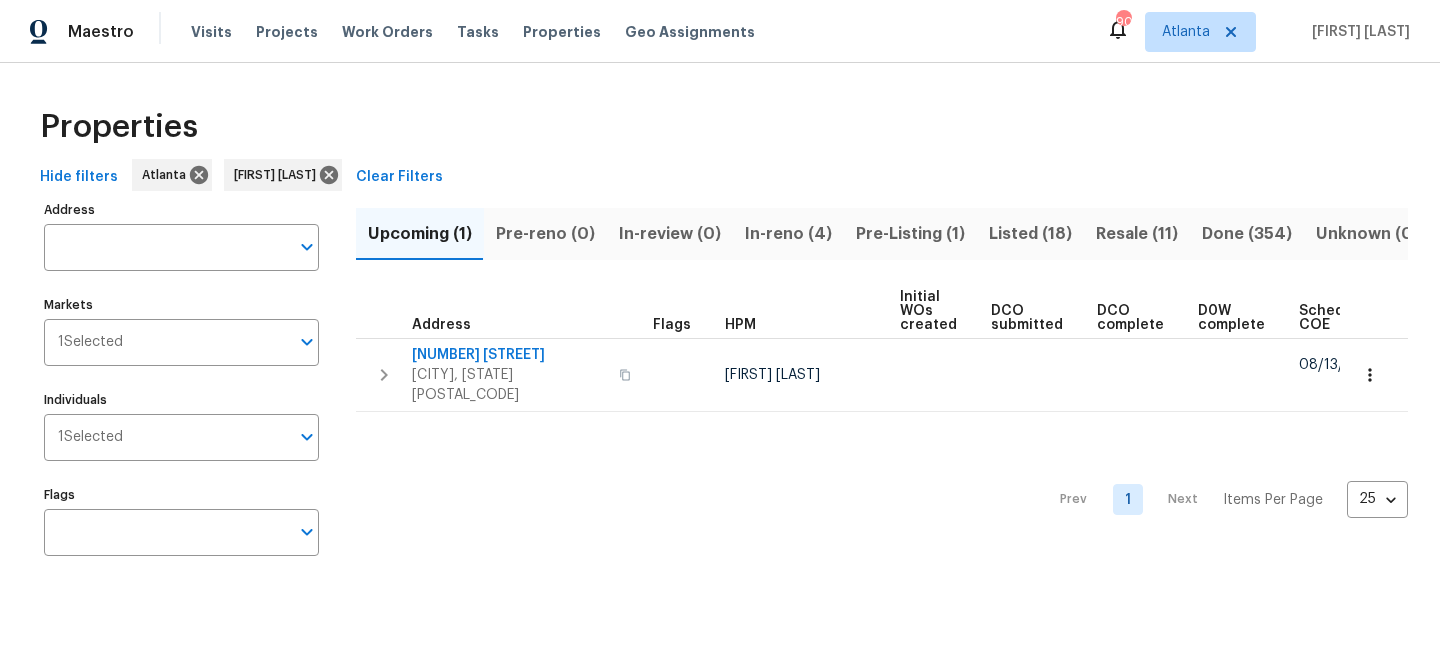click on "In-reno (4)" at bounding box center (788, 234) 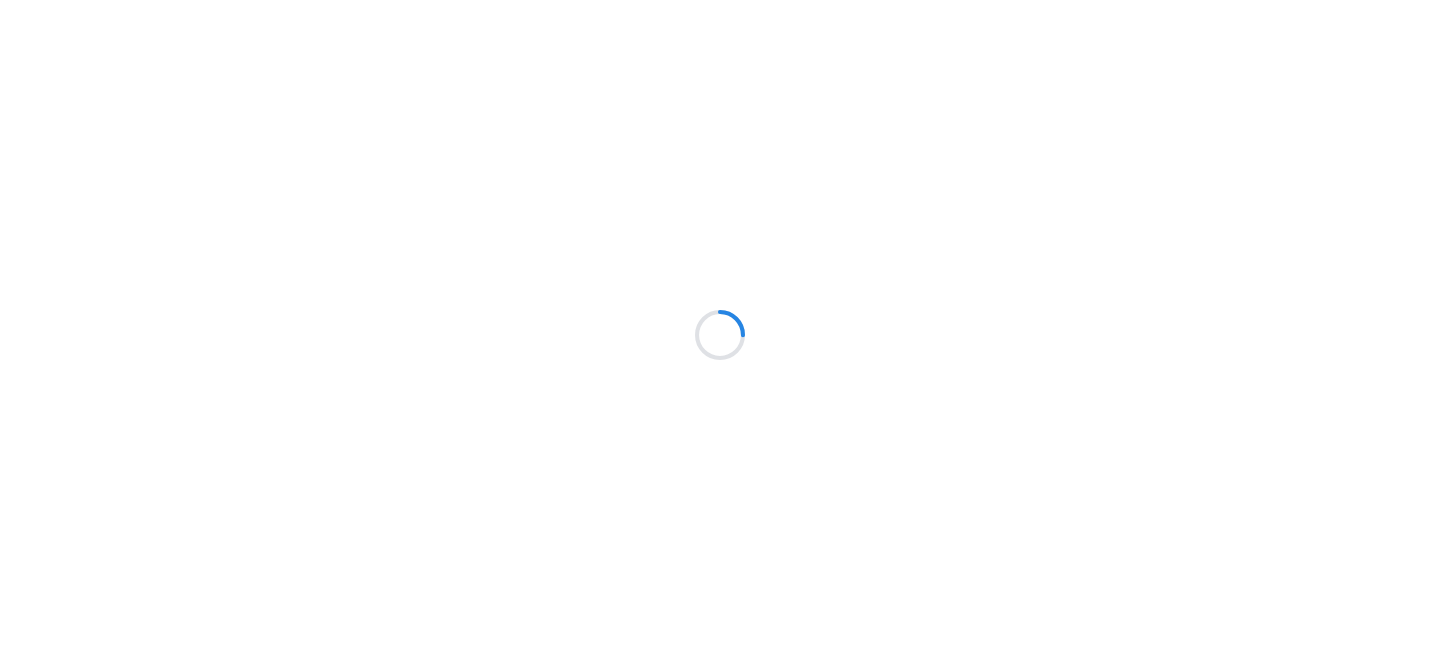 scroll, scrollTop: 0, scrollLeft: 0, axis: both 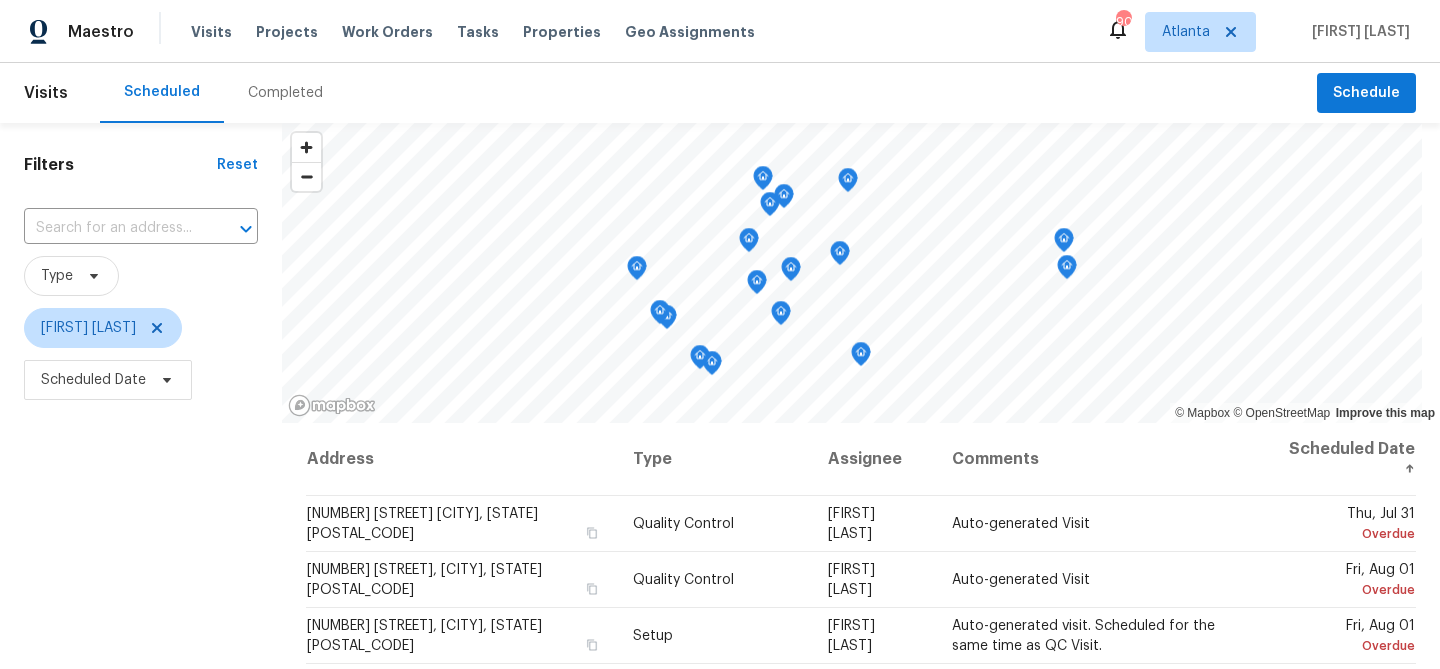 click on "Completed" at bounding box center [285, 93] 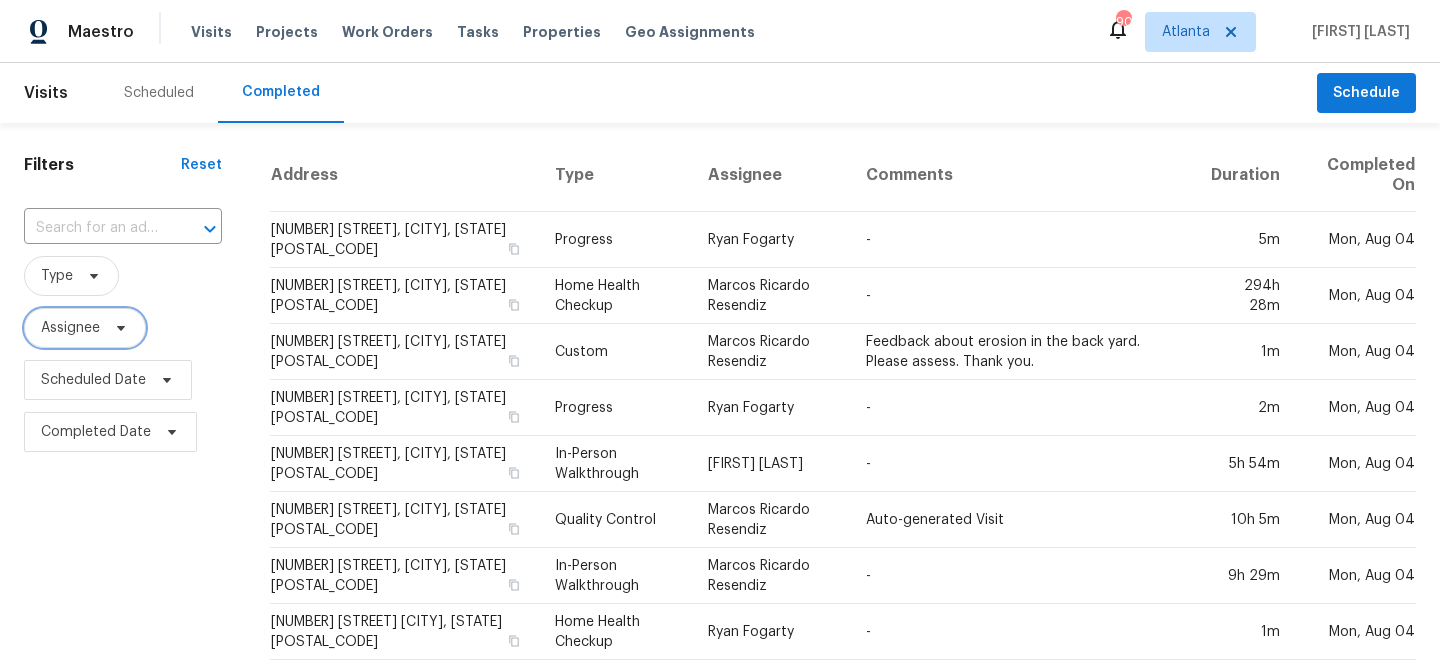 click 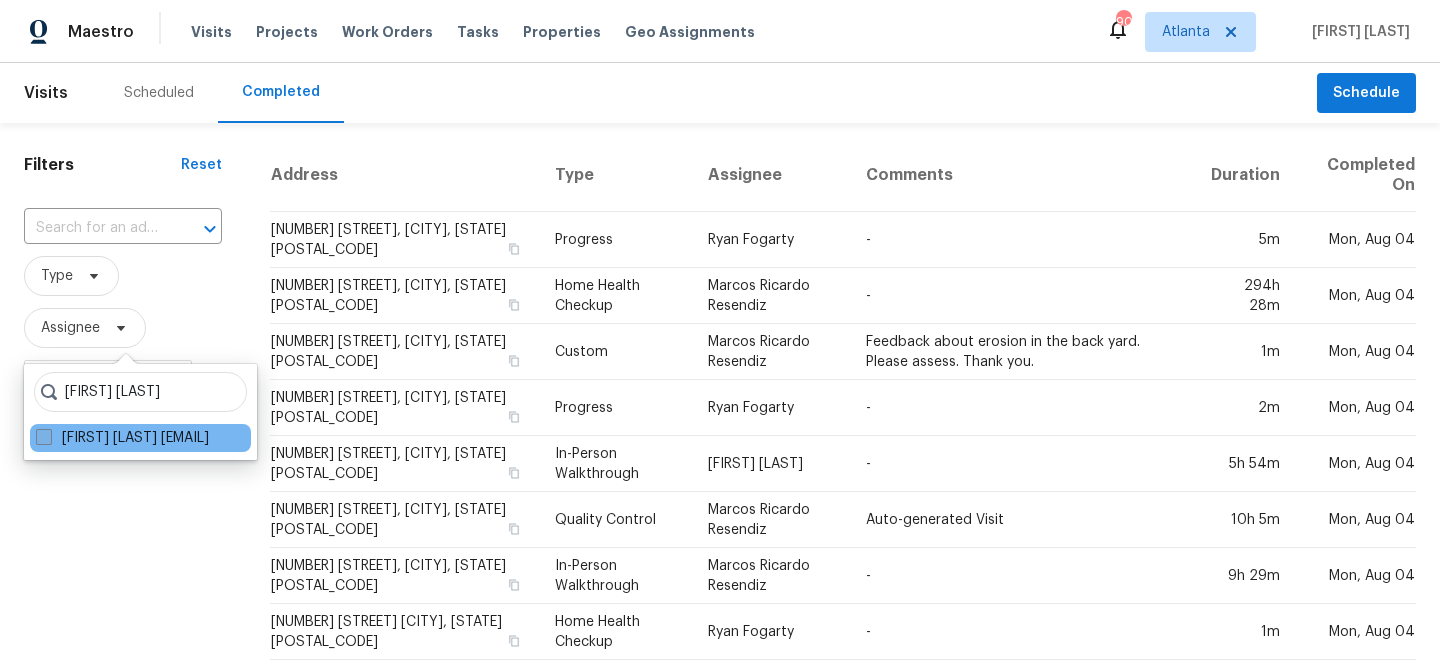 type on "michael durham" 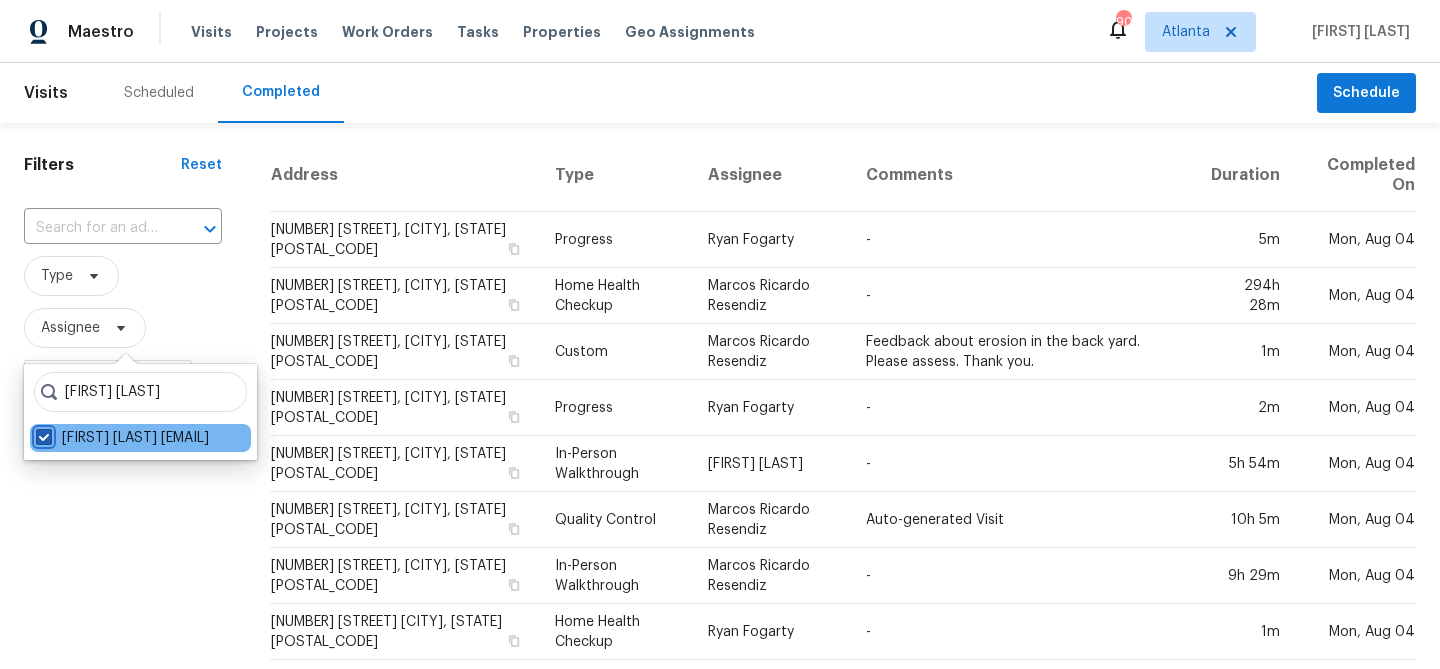 checkbox on "true" 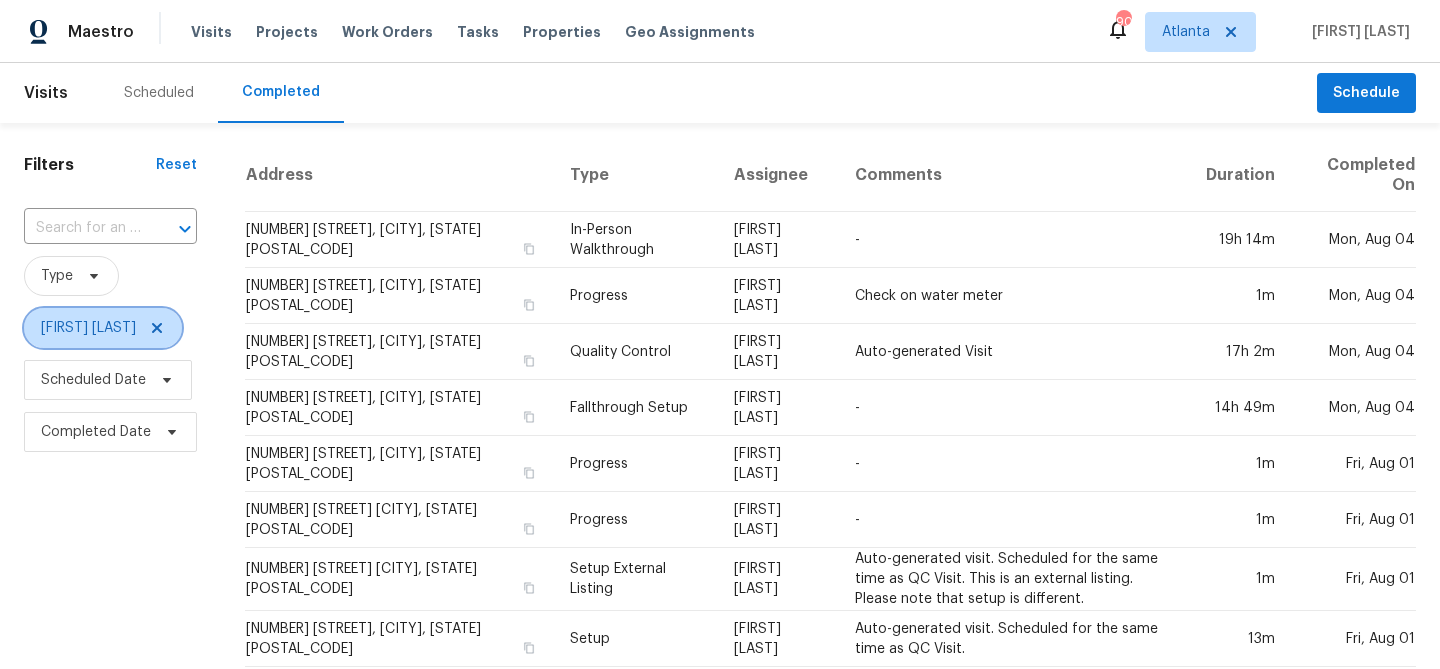 click 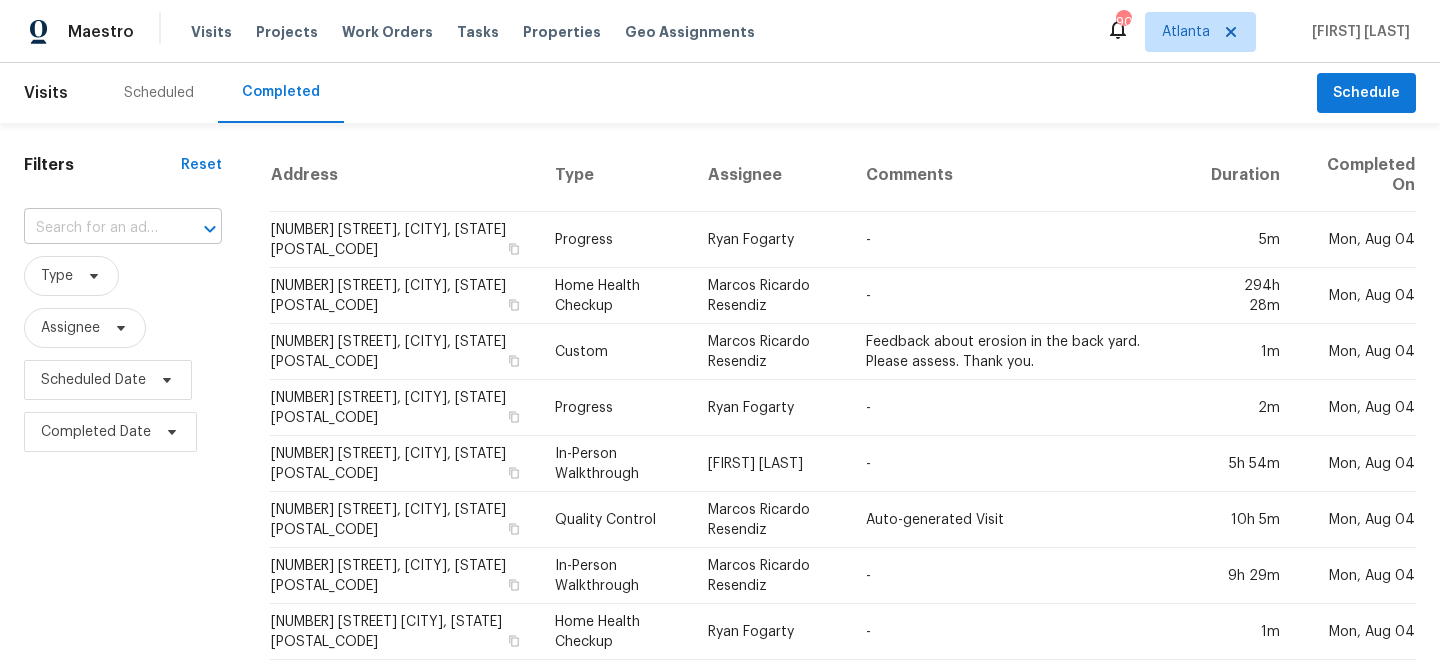 click at bounding box center [95, 228] 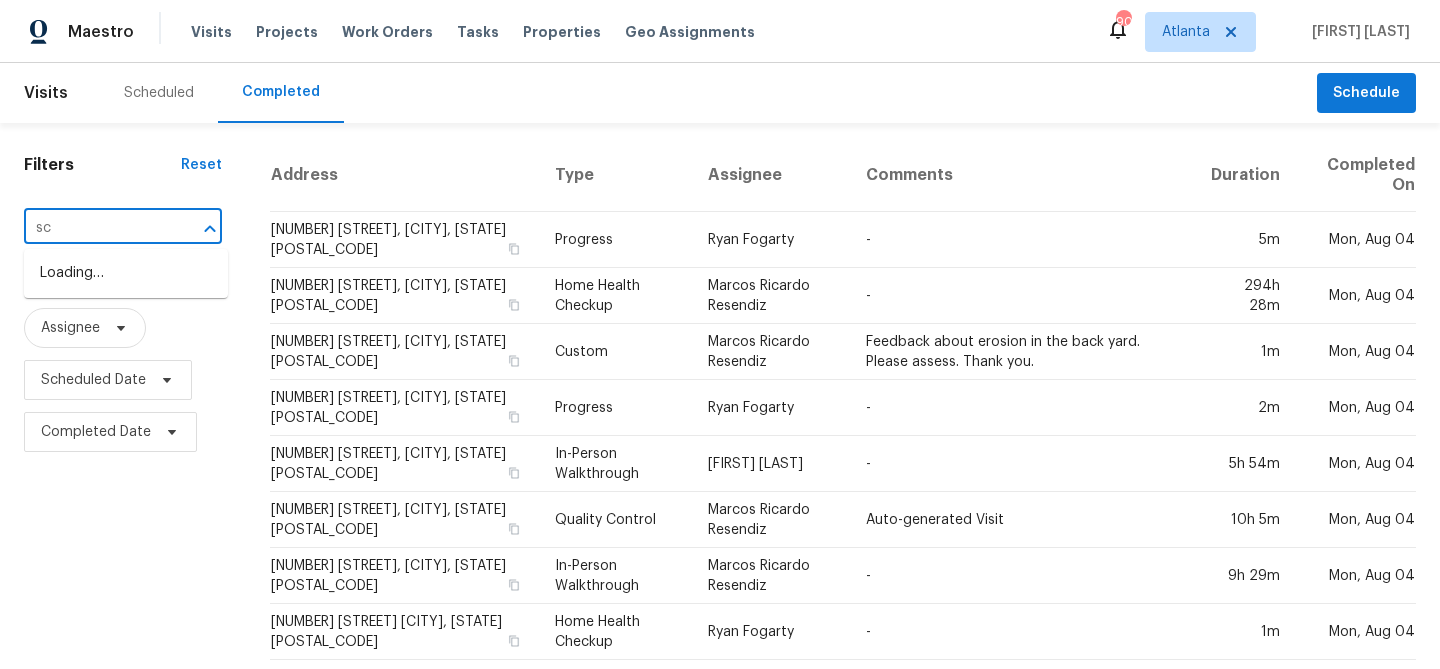 type on "s" 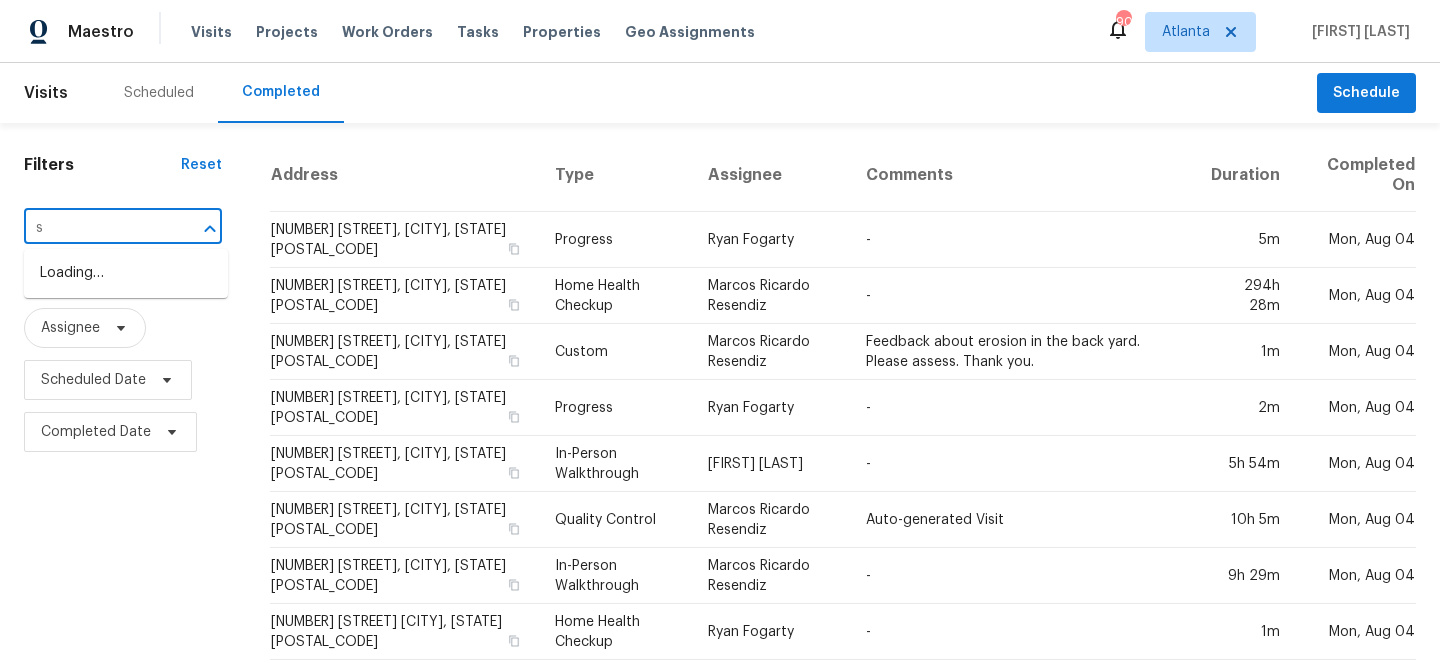 type 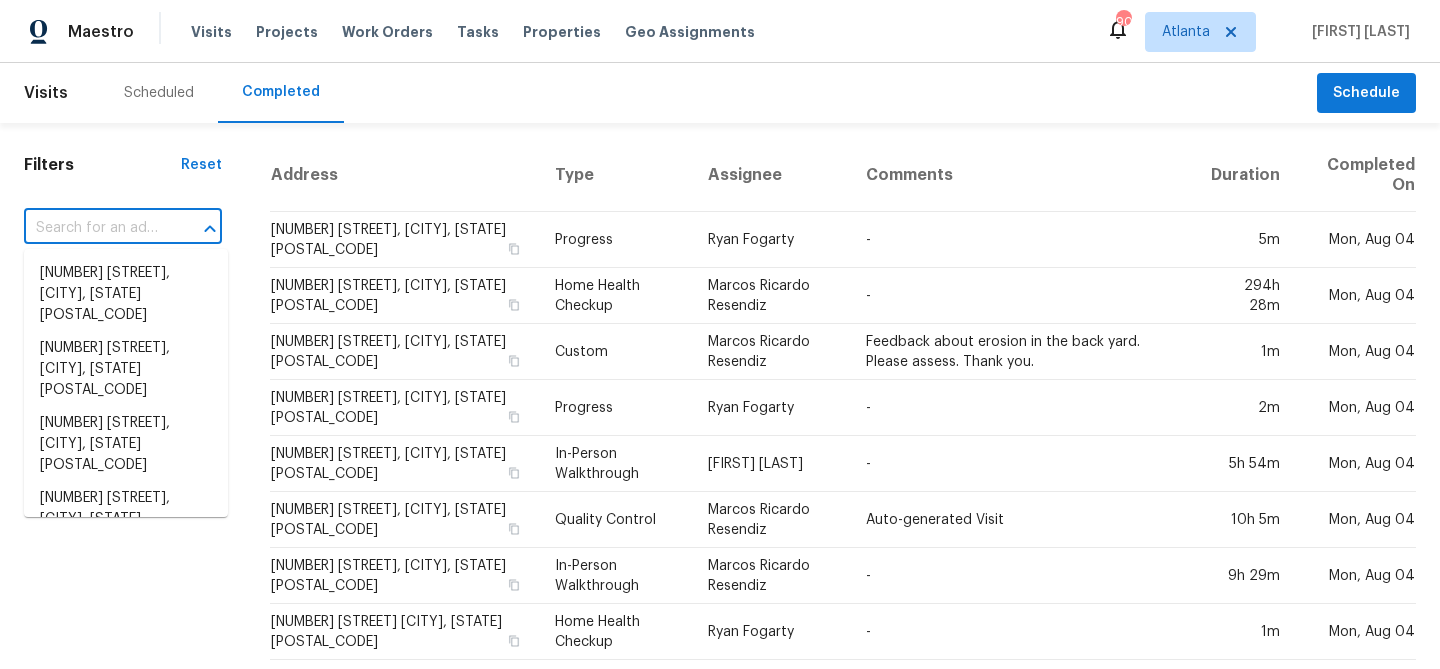 click on "Filters Reset ​ Type Assignee Scheduled Date Completed Date" at bounding box center (123, 754) 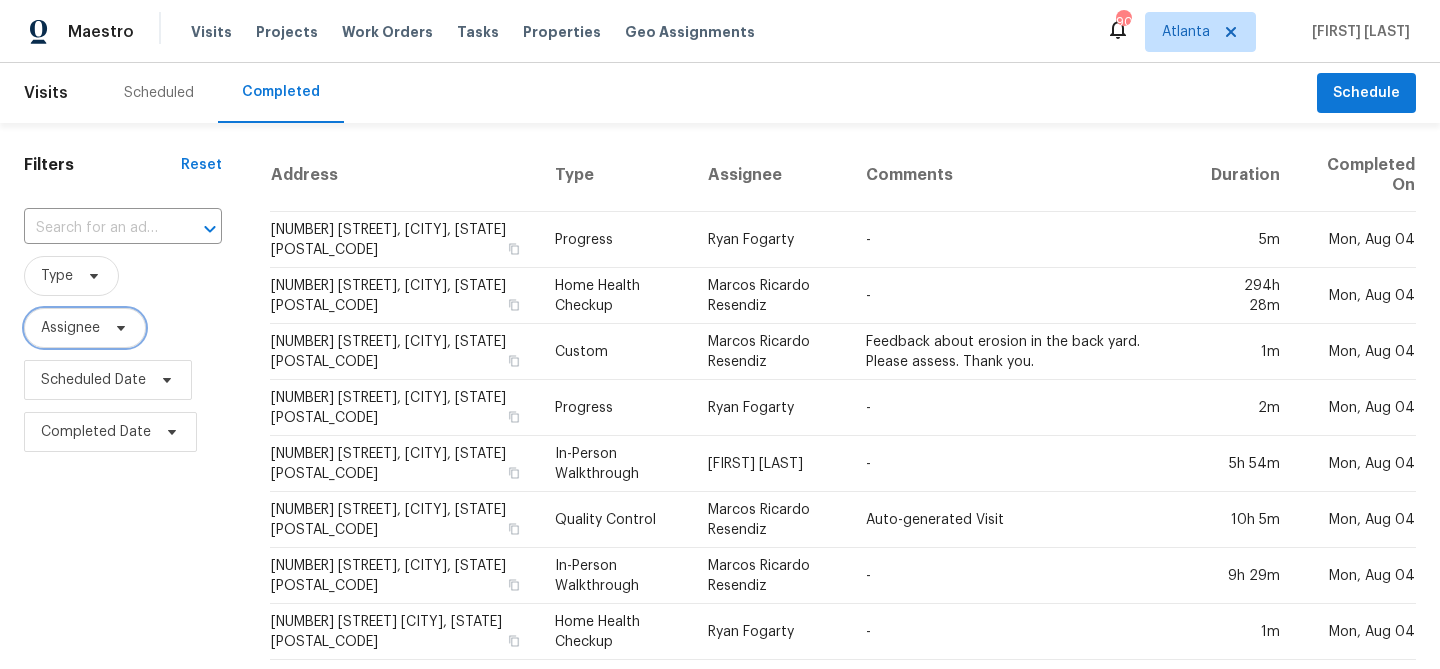 click on "Assignee" at bounding box center [70, 328] 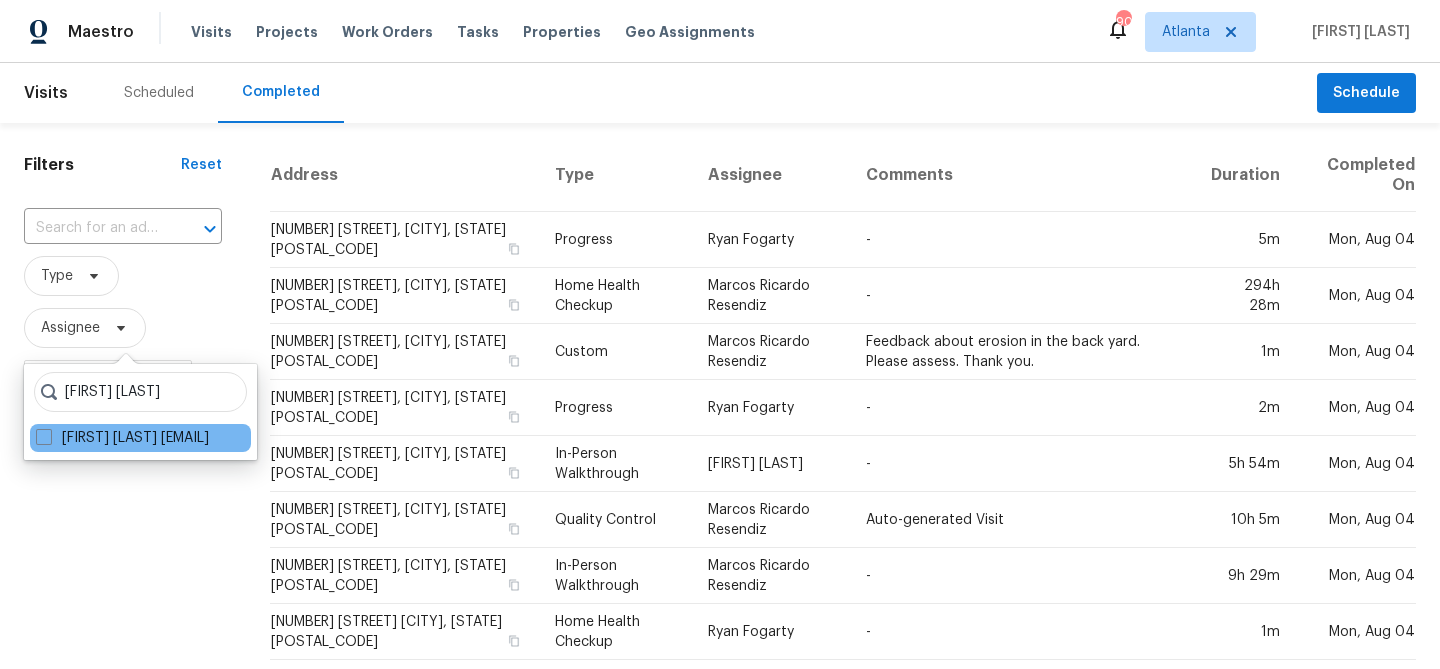 type on "scott smathers" 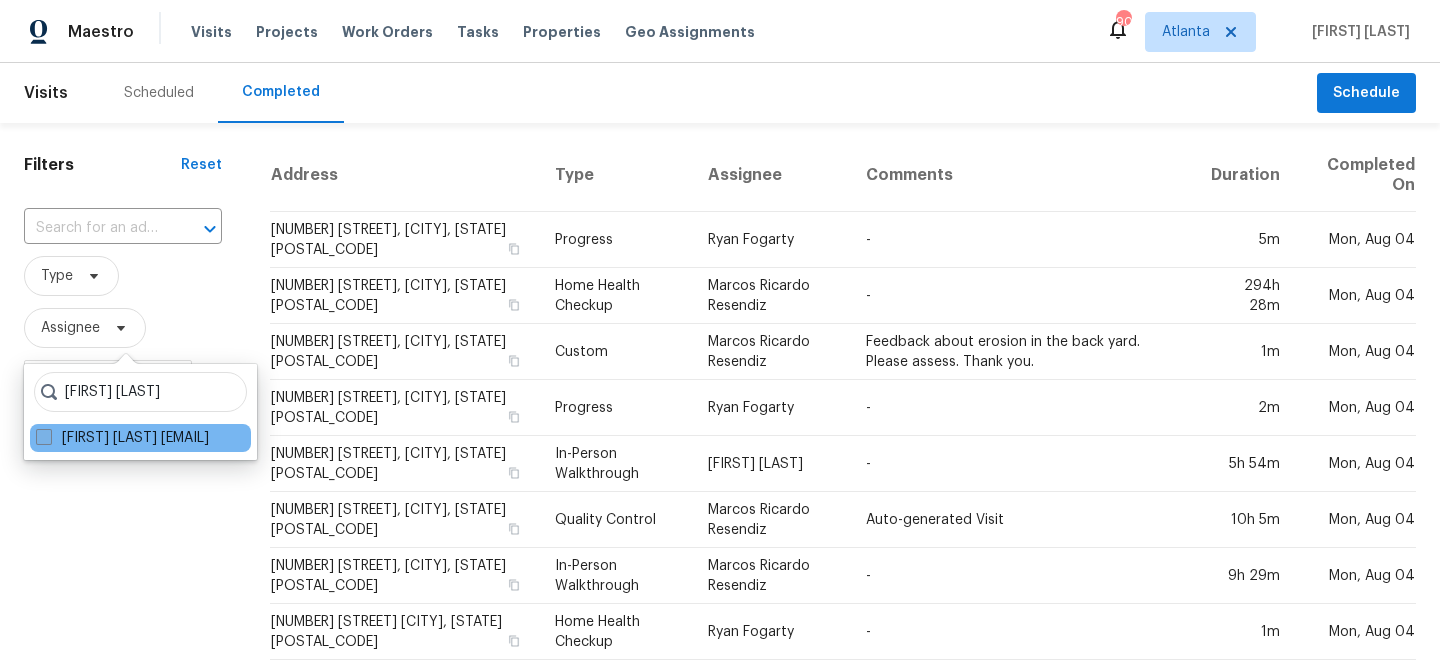 click on "Scott Smathers
scott.smathers@opendoor.com" at bounding box center [122, 438] 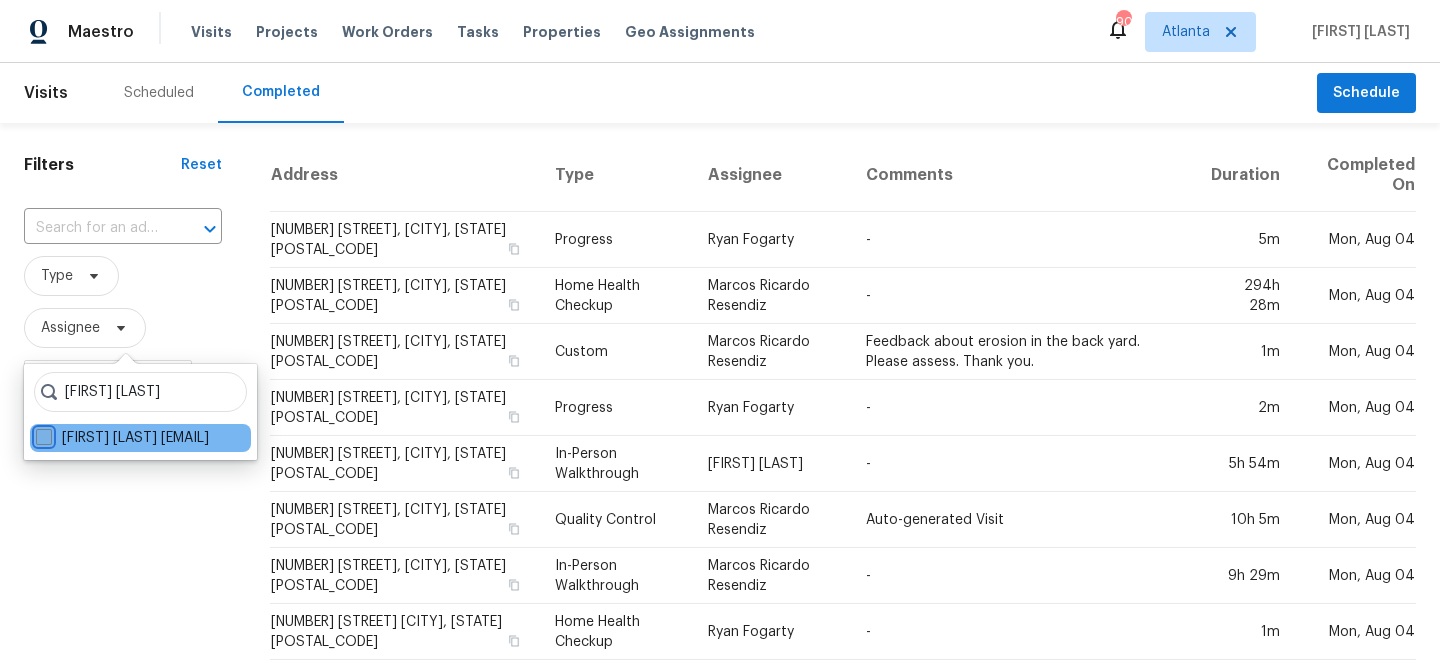 click on "Scott Smathers
scott.smathers@opendoor.com" at bounding box center (42, 434) 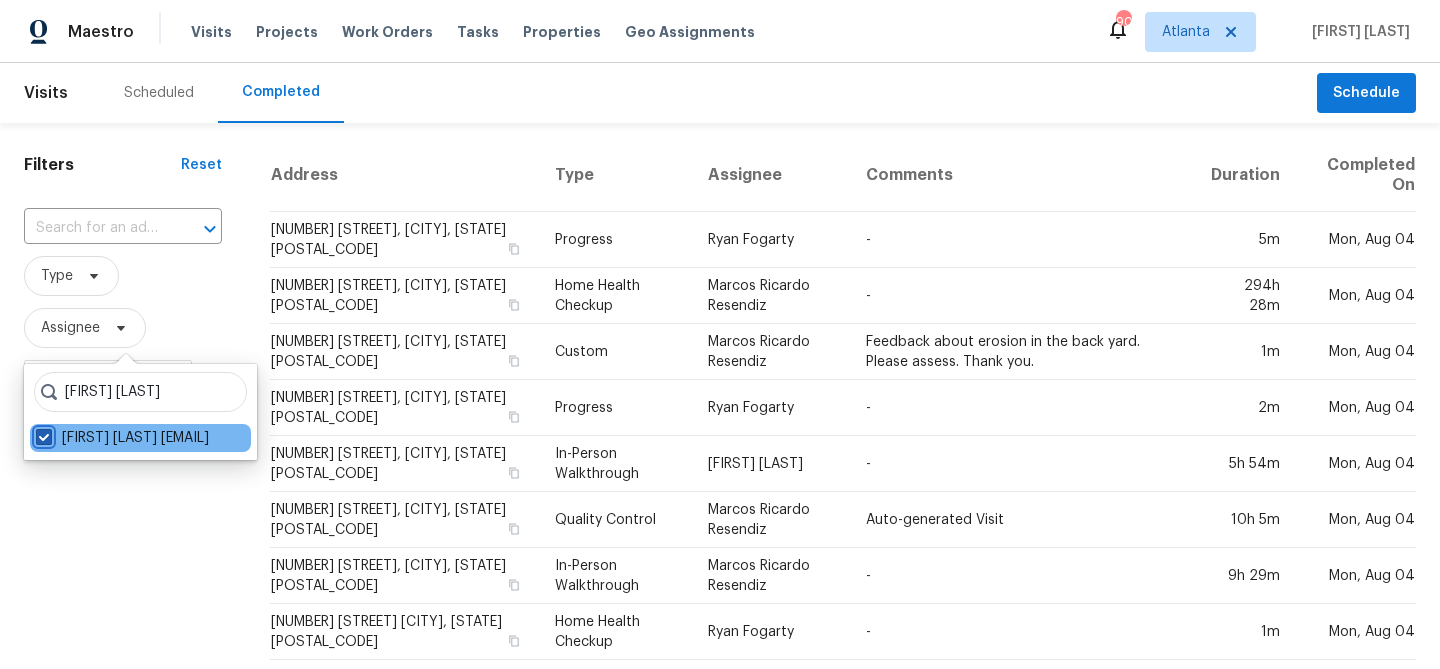 checkbox on "true" 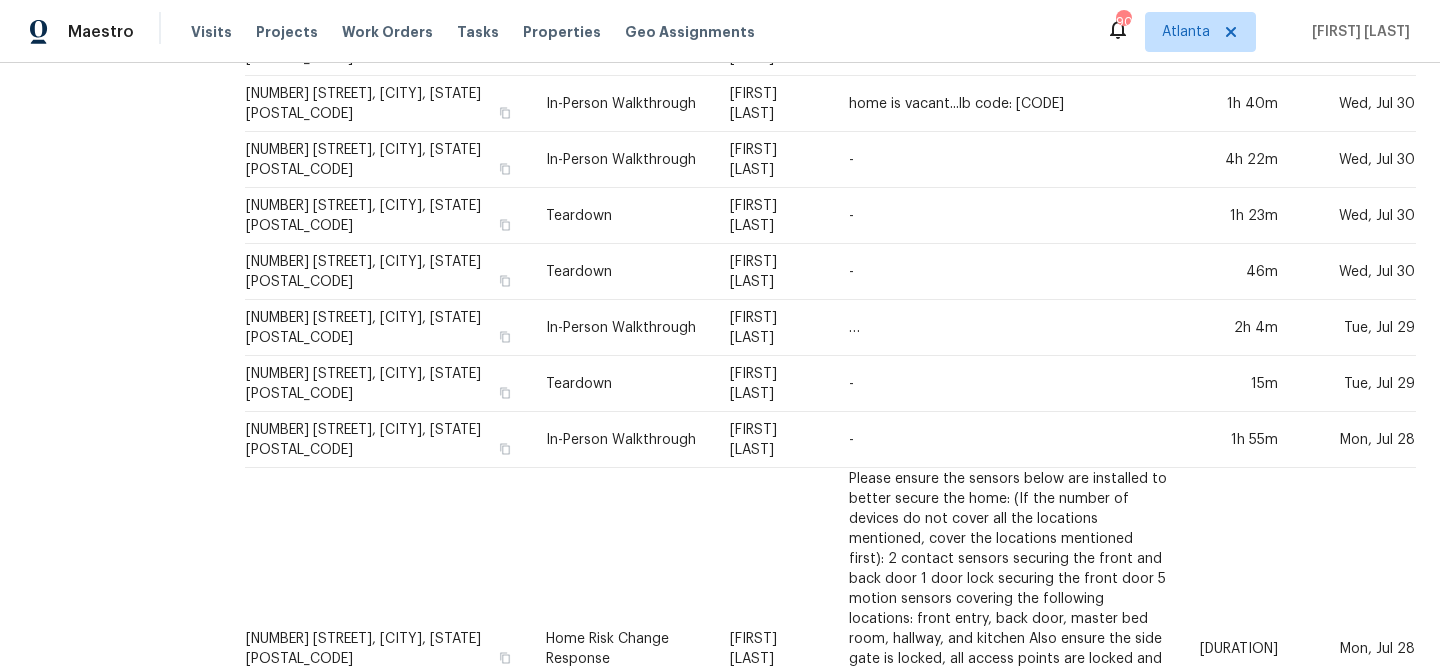 scroll, scrollTop: 0, scrollLeft: 0, axis: both 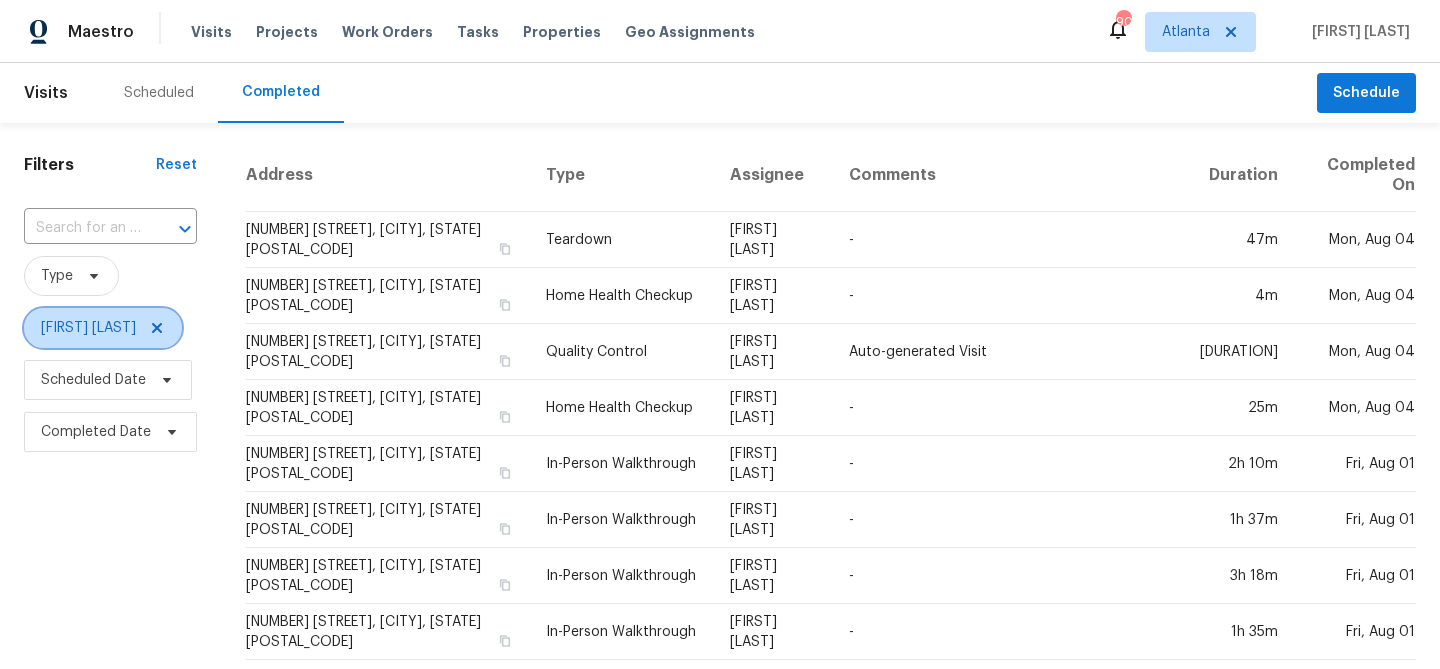 click 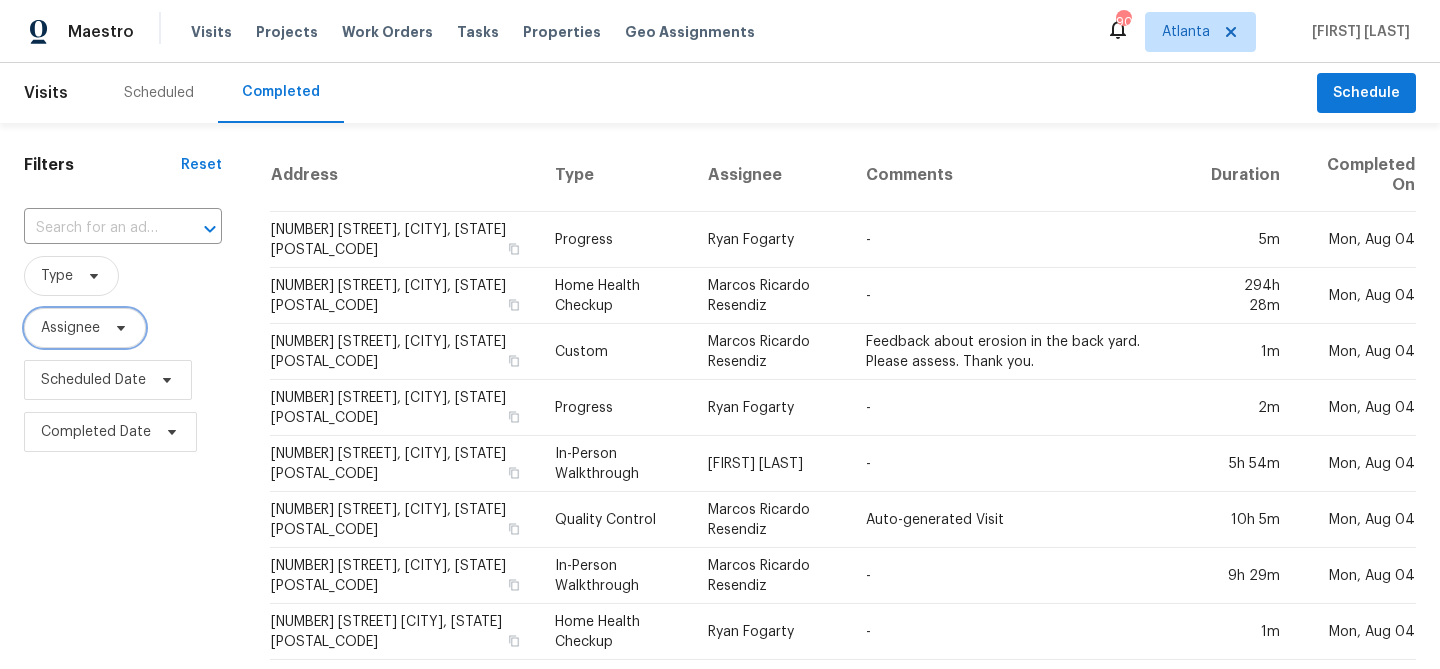 click on "Assignee" at bounding box center [70, 328] 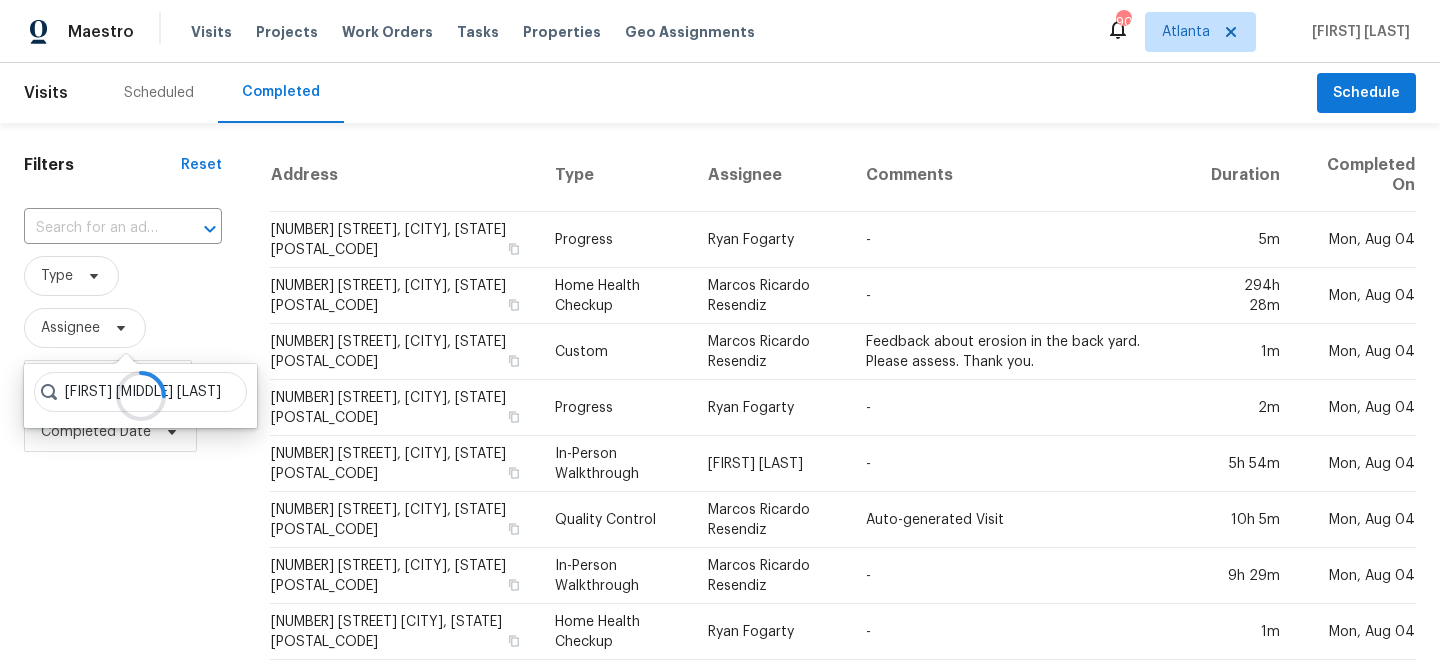 scroll, scrollTop: 0, scrollLeft: 17, axis: horizontal 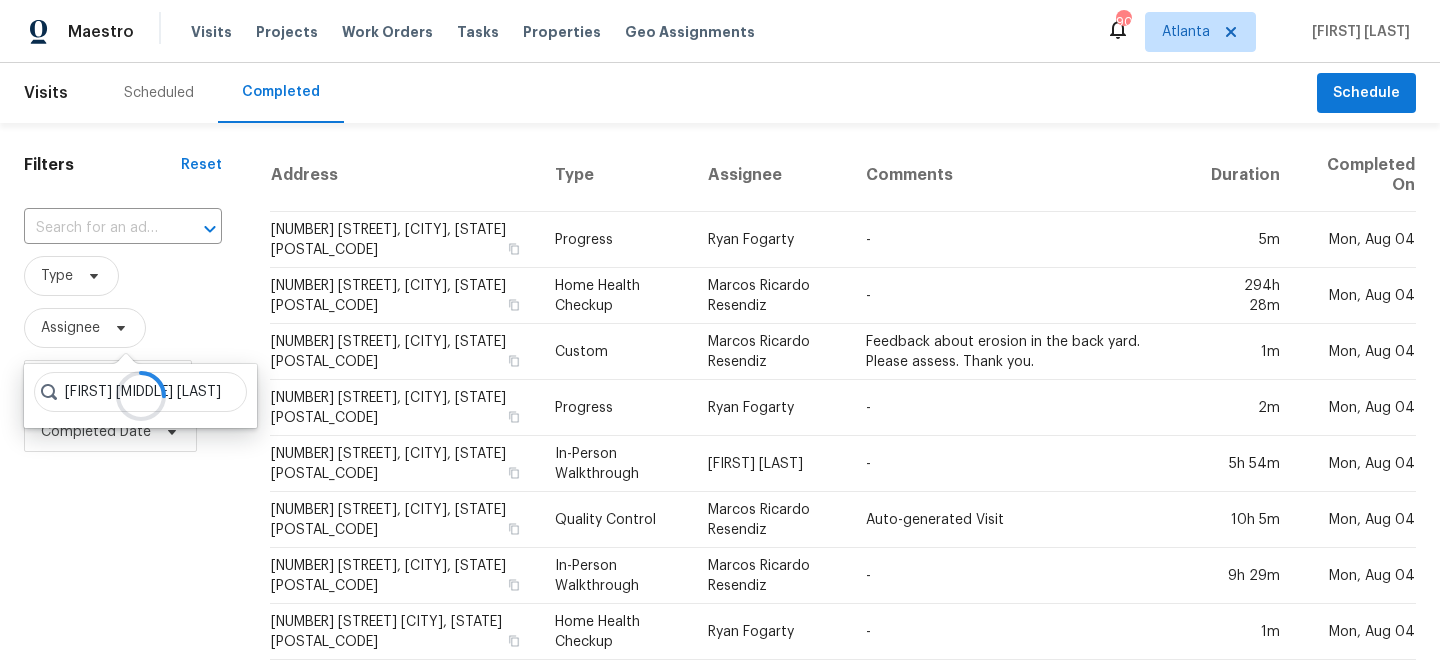type on "marcos ricardo resendiz" 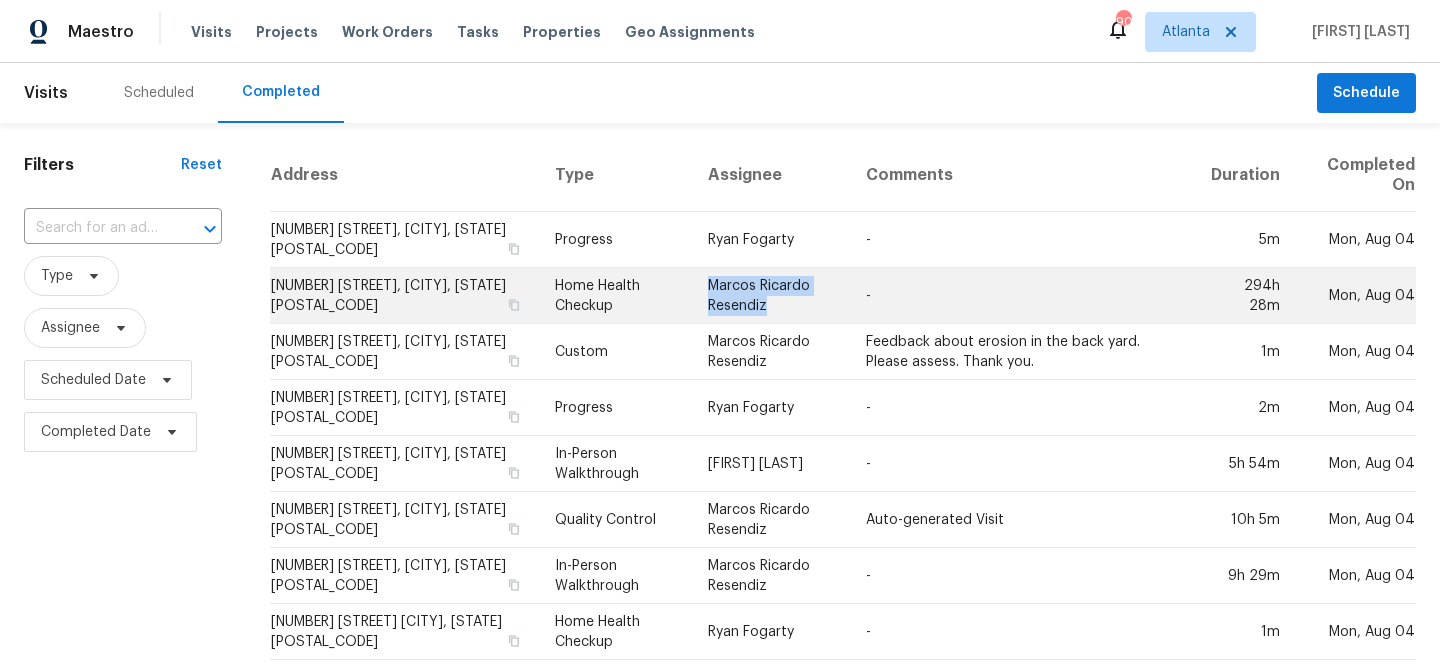 drag, startPoint x: 710, startPoint y: 285, endPoint x: 783, endPoint y: 311, distance: 77.491936 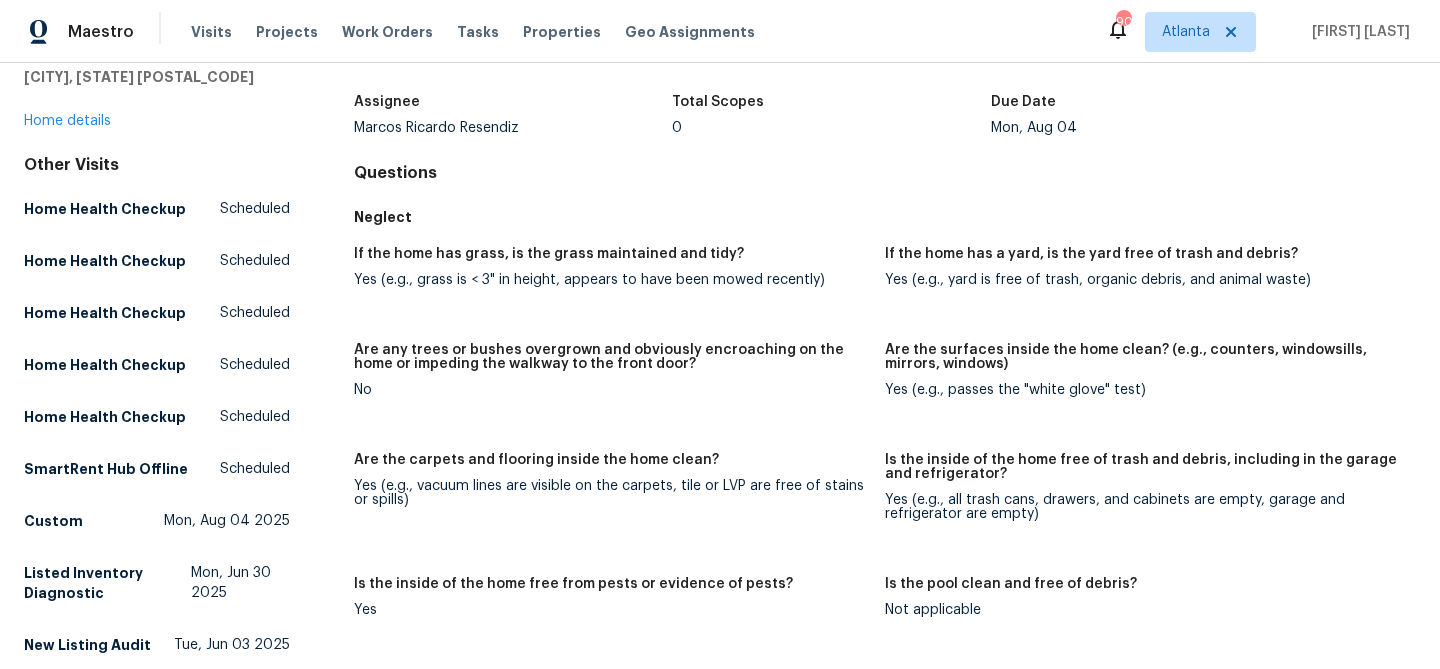 scroll, scrollTop: 0, scrollLeft: 0, axis: both 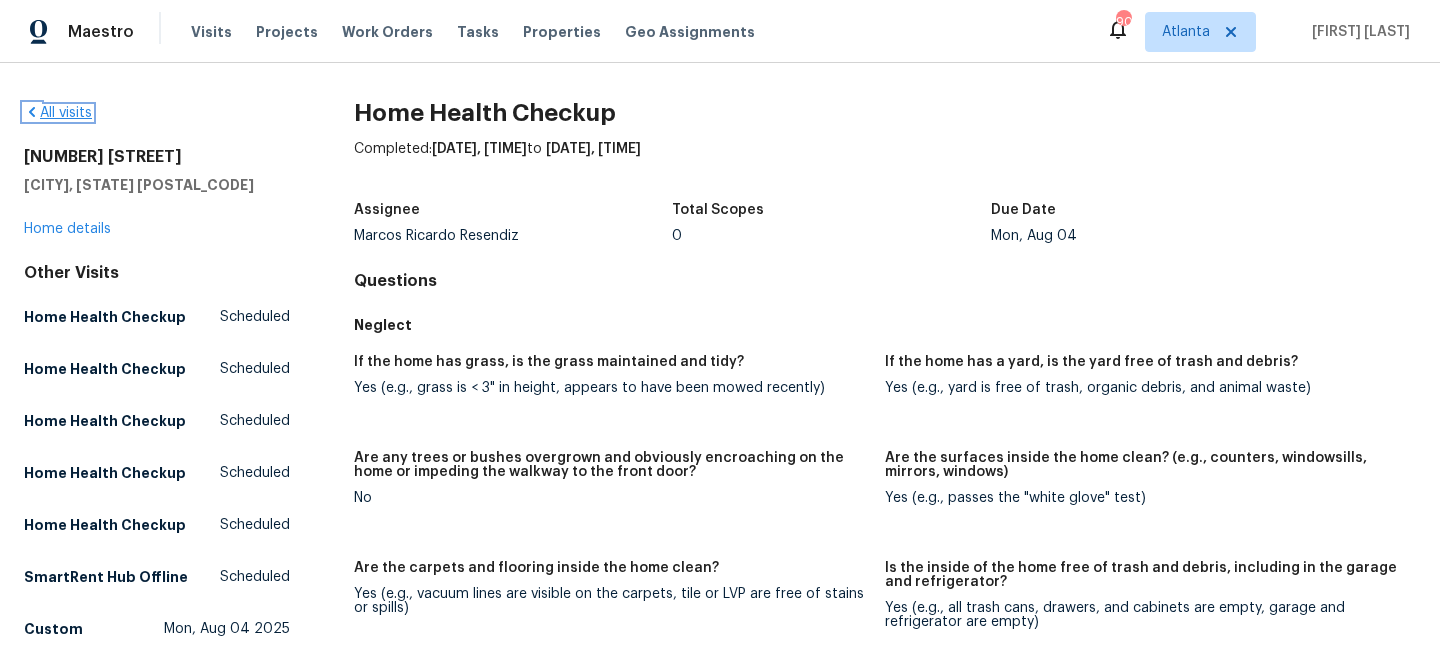 click 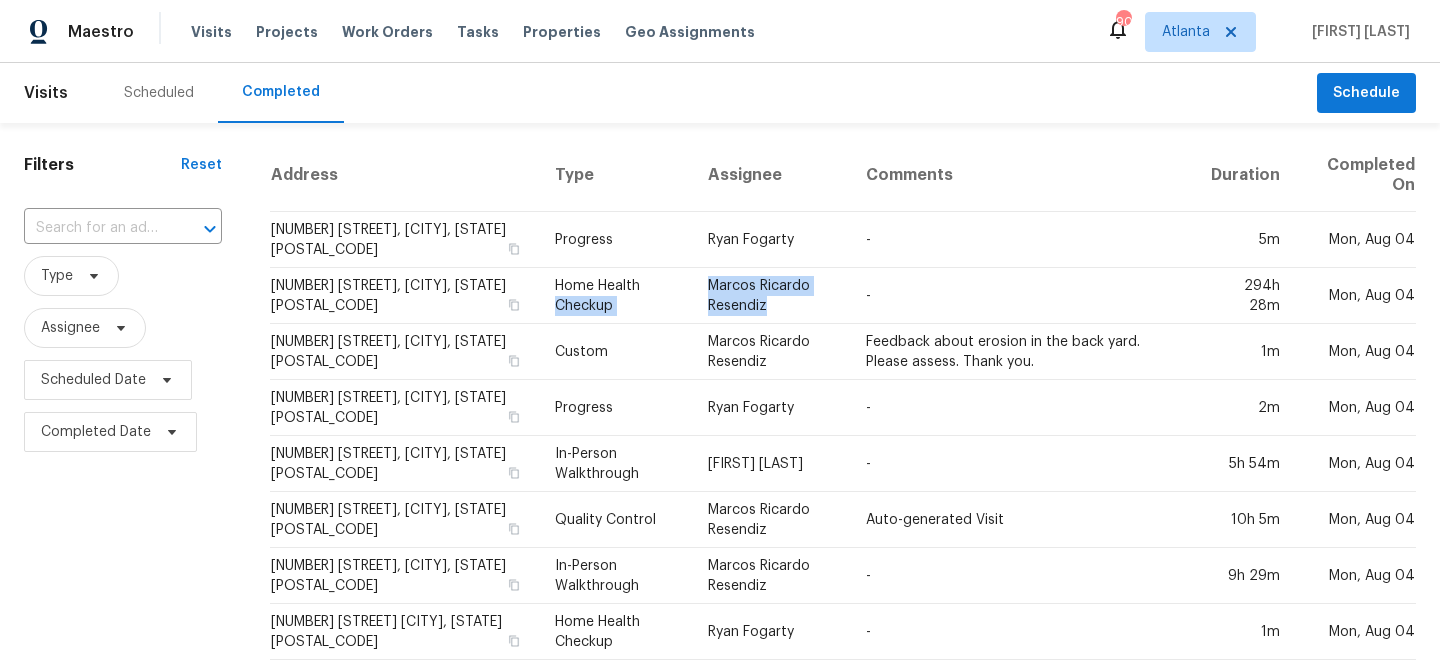 drag, startPoint x: 680, startPoint y: 283, endPoint x: 795, endPoint y: 314, distance: 119.104996 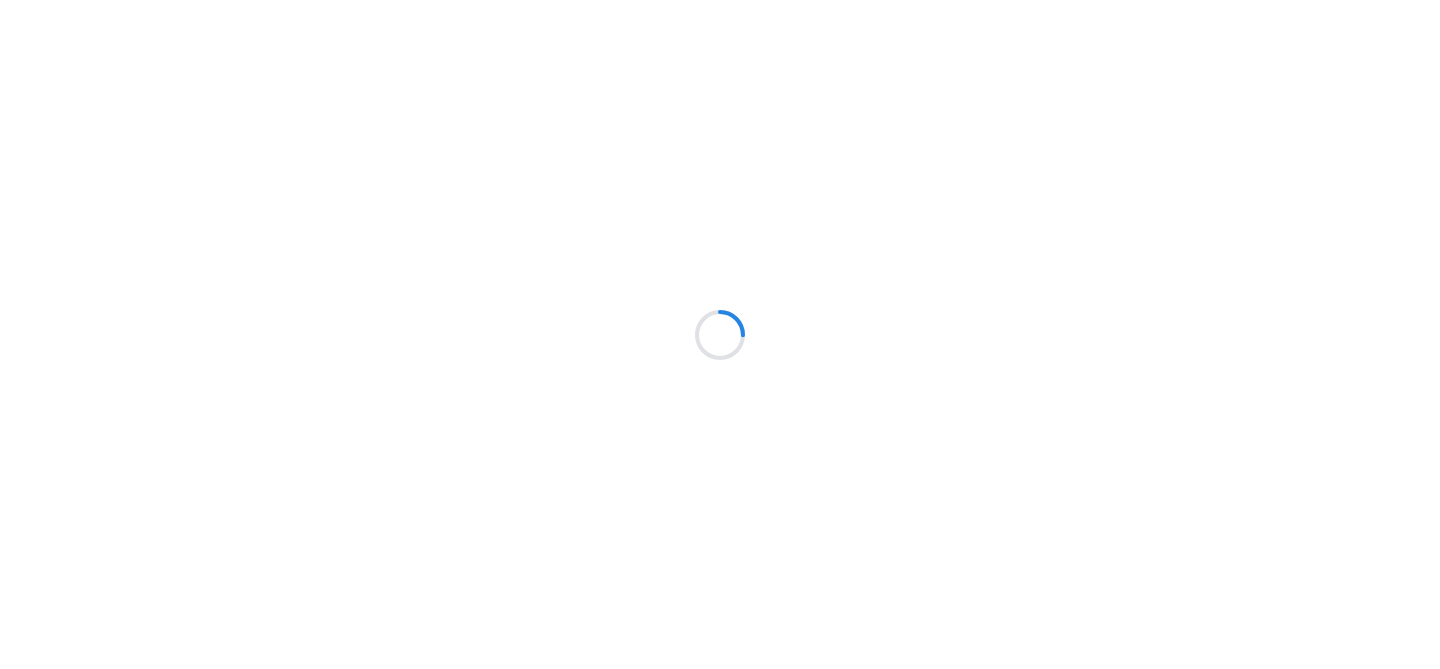 scroll, scrollTop: 0, scrollLeft: 0, axis: both 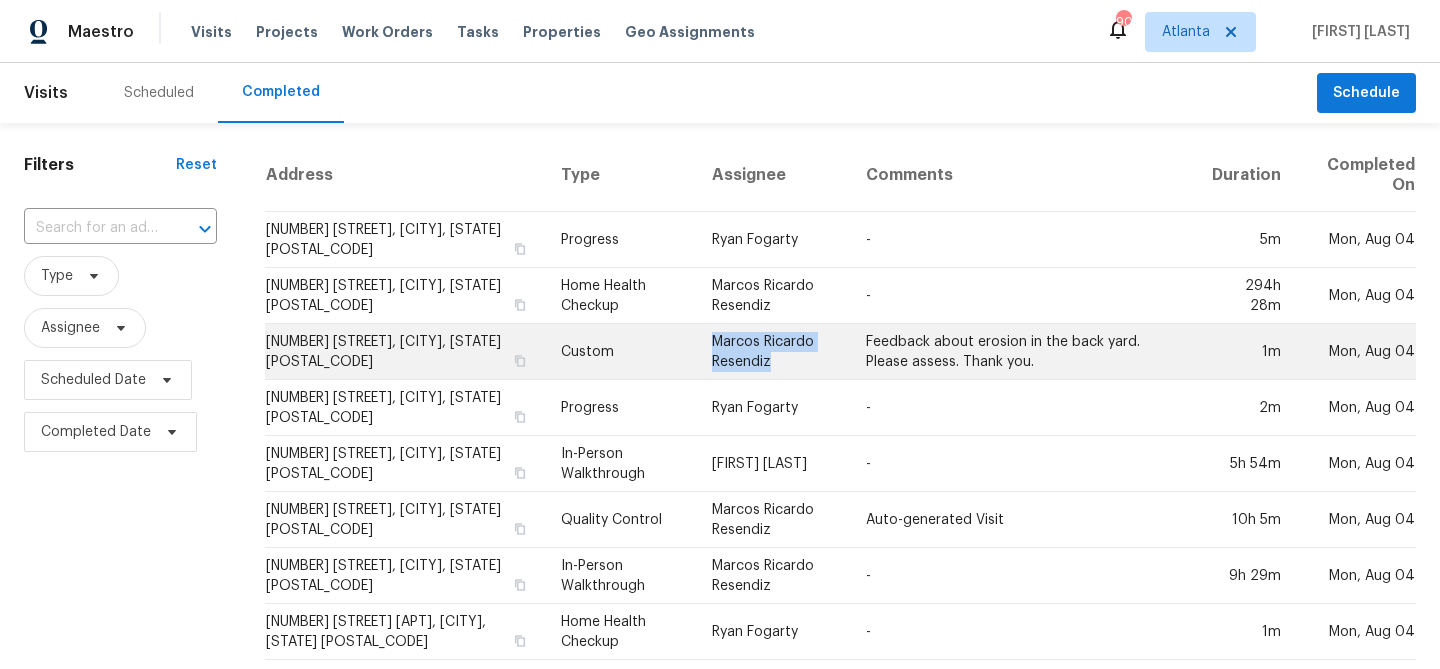 drag, startPoint x: 710, startPoint y: 338, endPoint x: 799, endPoint y: 372, distance: 95.27329 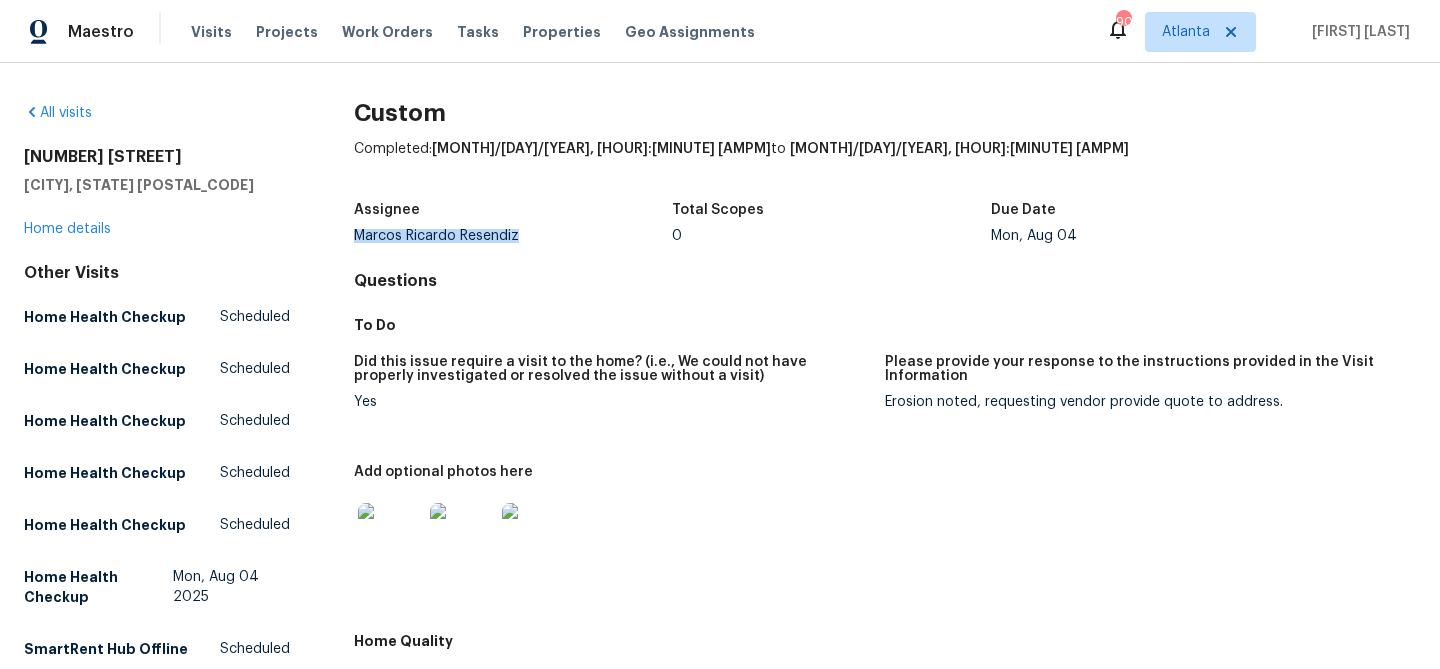 drag, startPoint x: 357, startPoint y: 233, endPoint x: 485, endPoint y: 249, distance: 128.99612 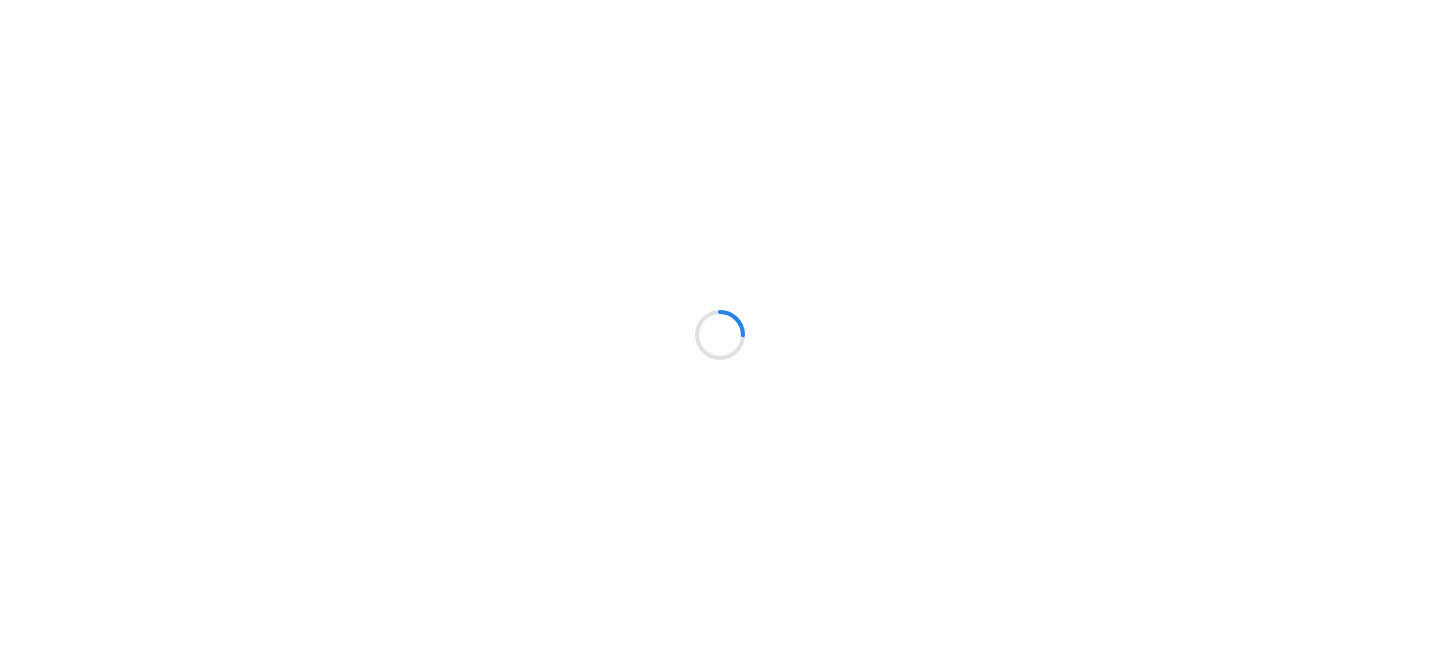 scroll, scrollTop: 0, scrollLeft: 0, axis: both 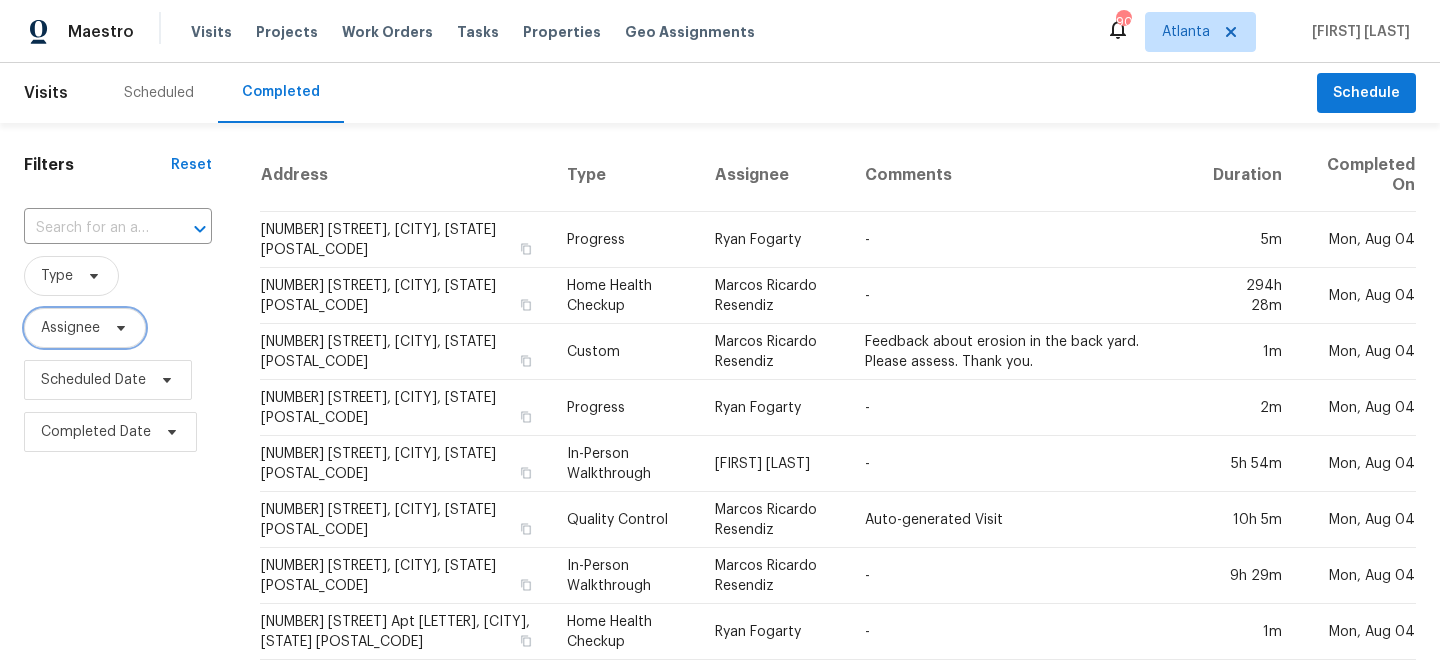 click on "Assignee" at bounding box center (70, 328) 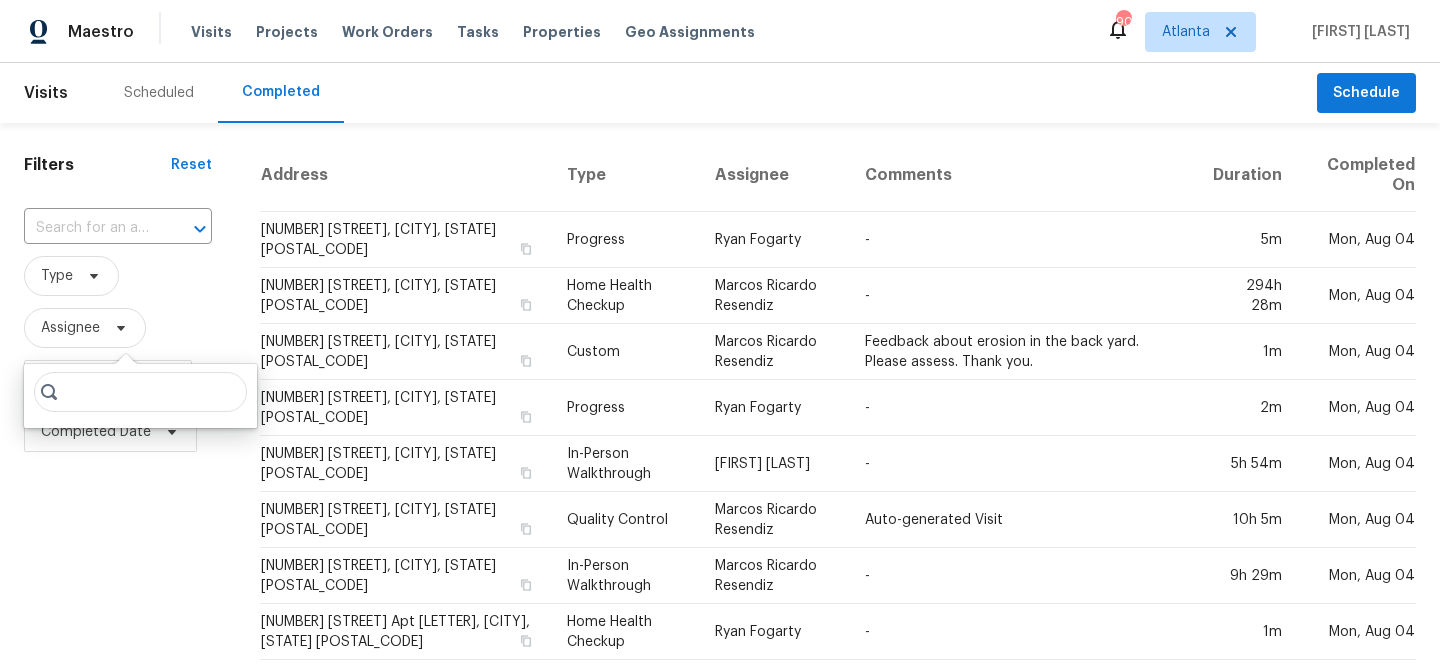 click at bounding box center (140, 392) 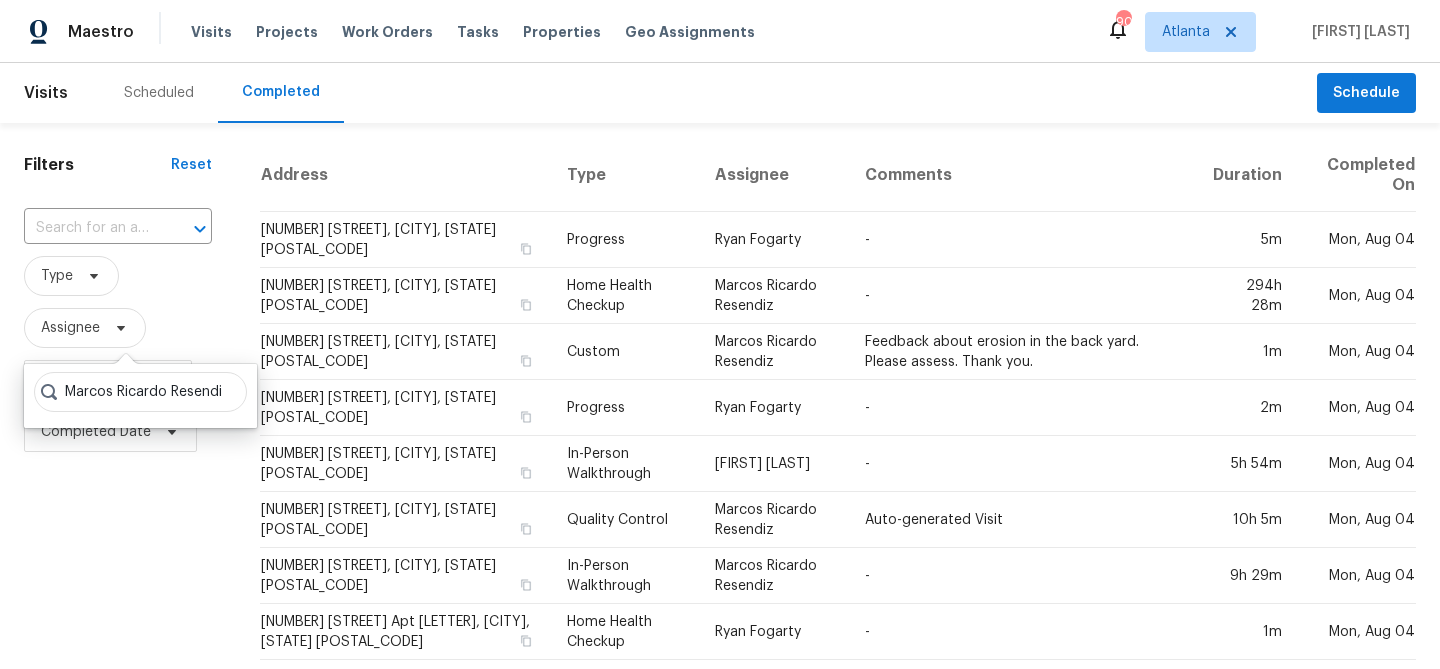 scroll, scrollTop: 0, scrollLeft: 23, axis: horizontal 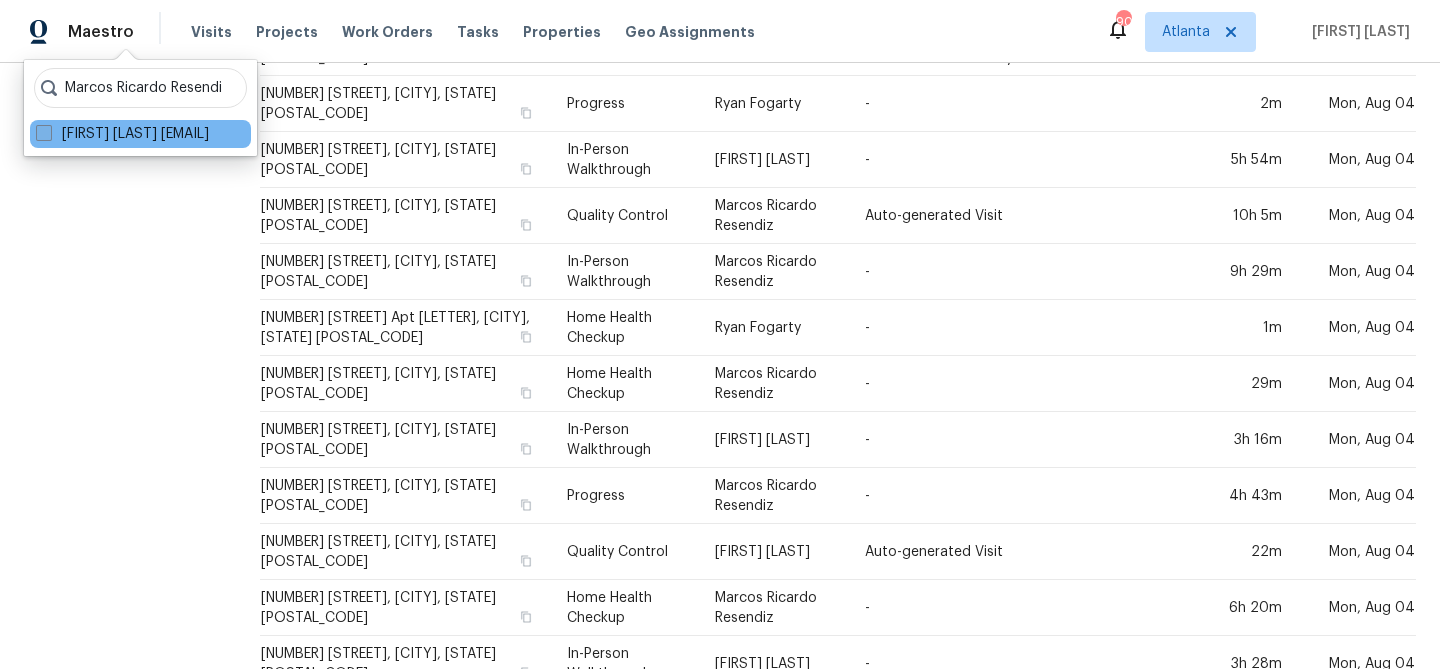 type on "Marcos Ricardo Resendiz" 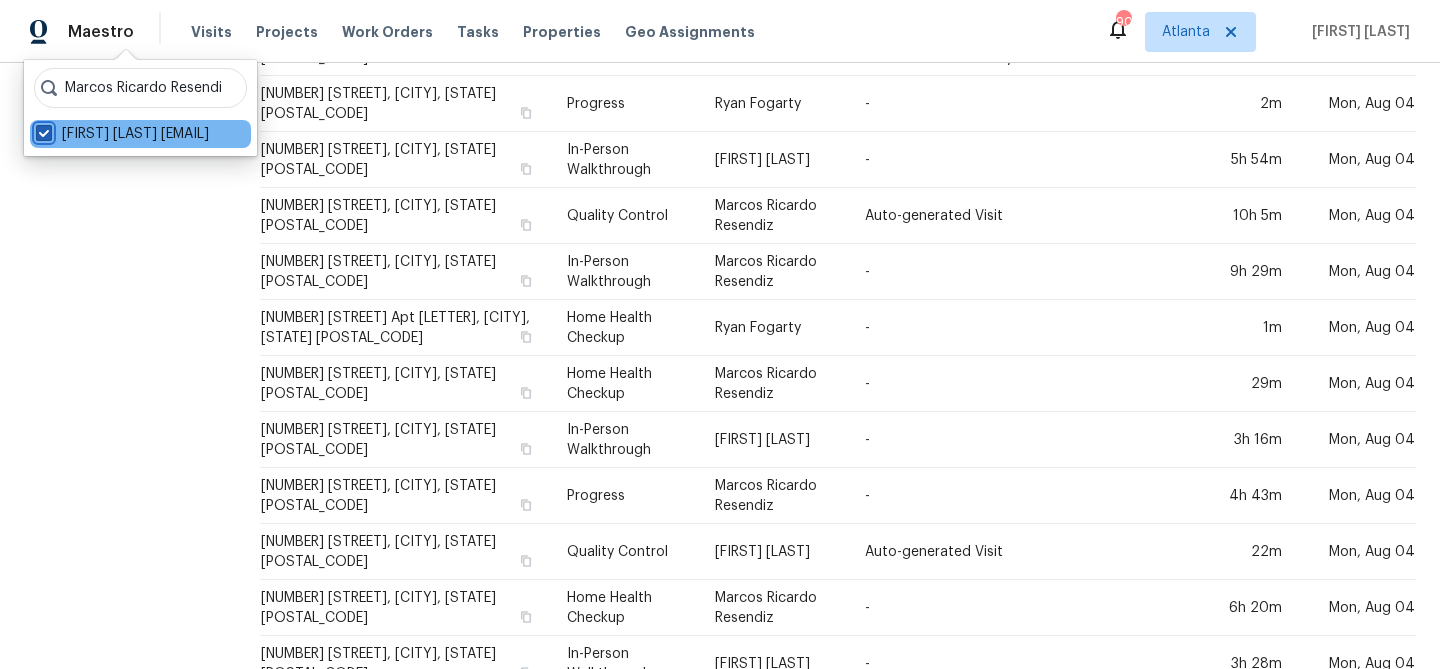 checkbox on "true" 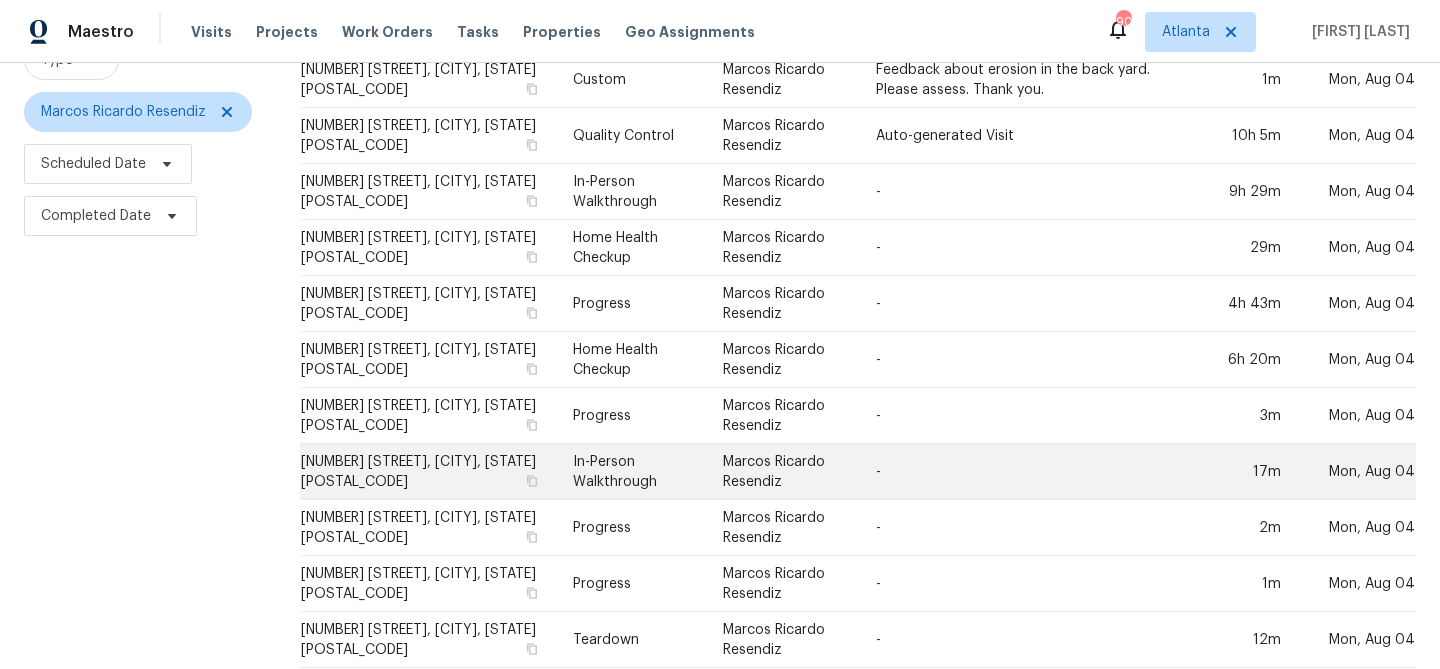 scroll, scrollTop: 200, scrollLeft: 0, axis: vertical 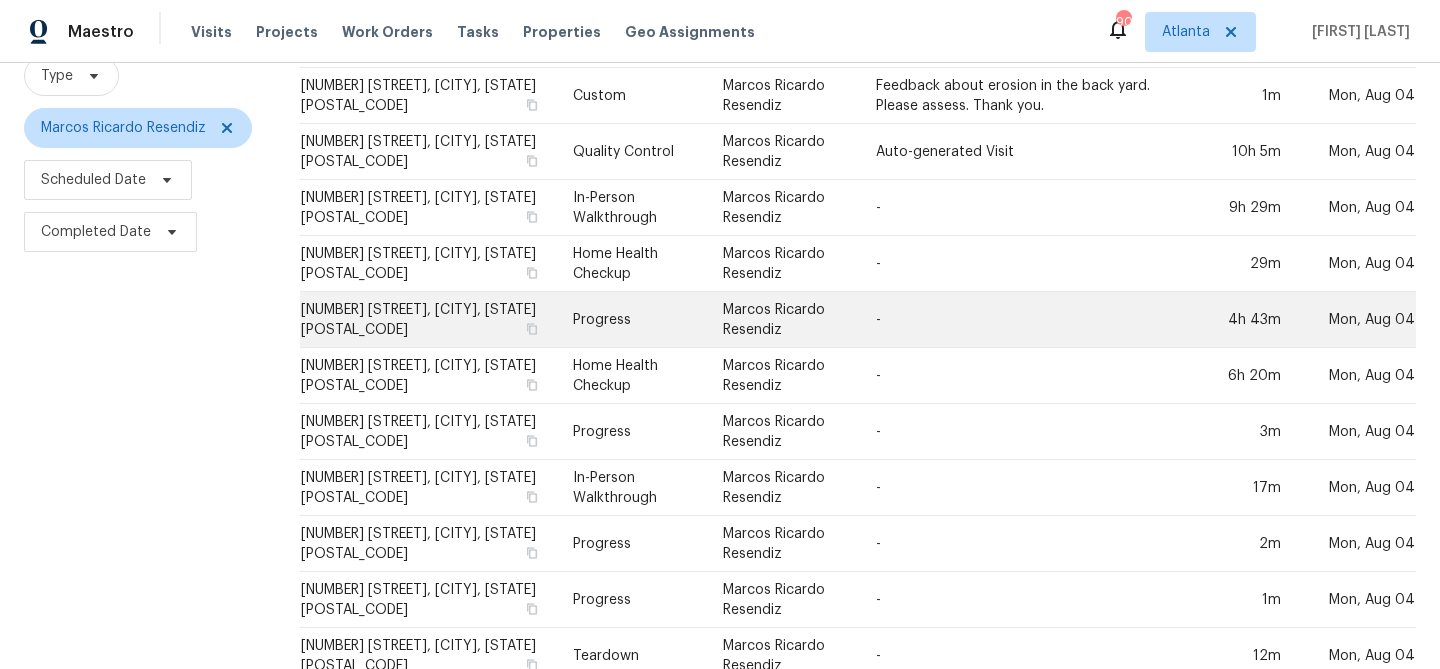 click on "Progress" at bounding box center (632, 320) 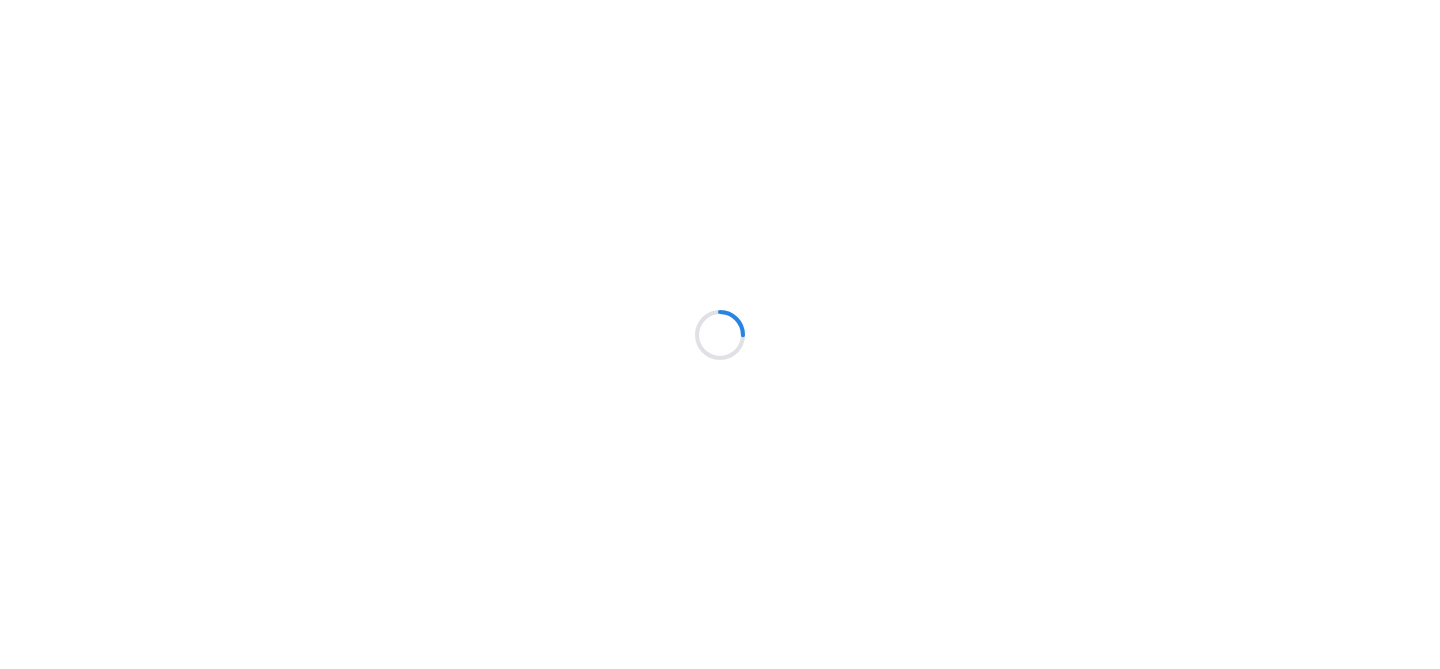 scroll, scrollTop: 0, scrollLeft: 0, axis: both 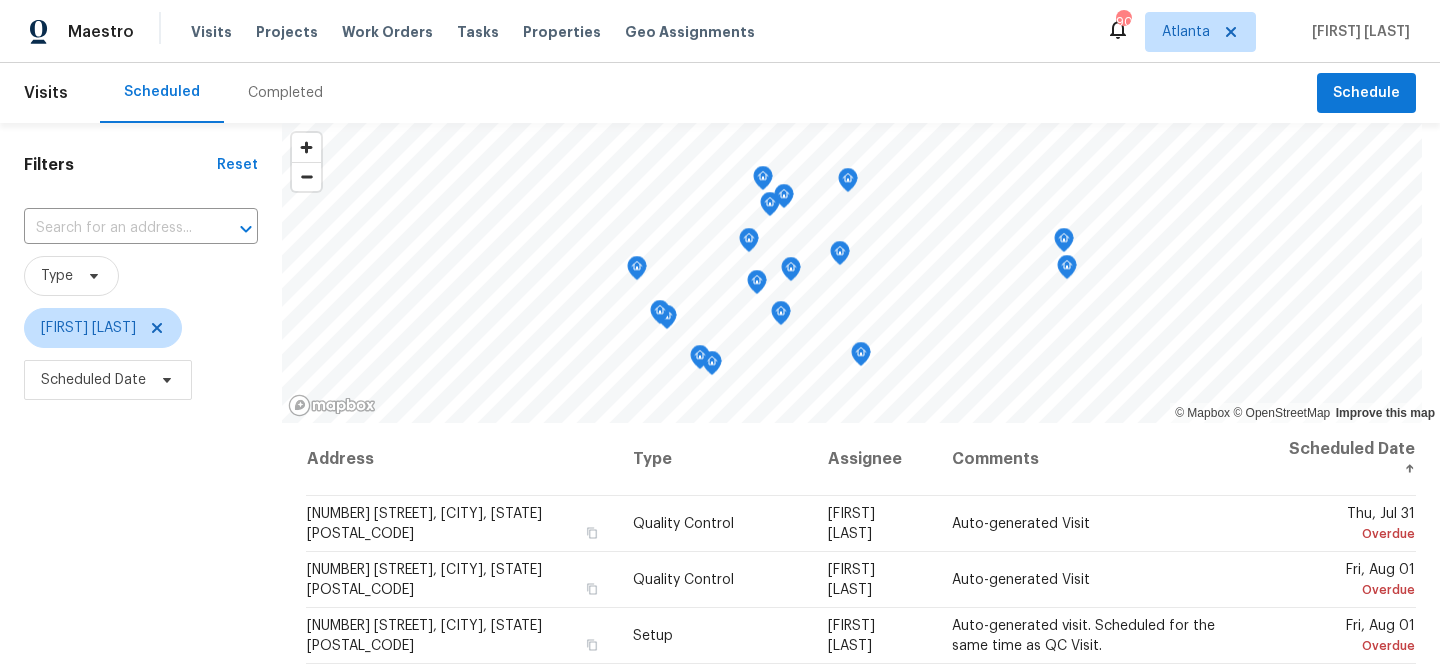 click on "Completed" at bounding box center (285, 93) 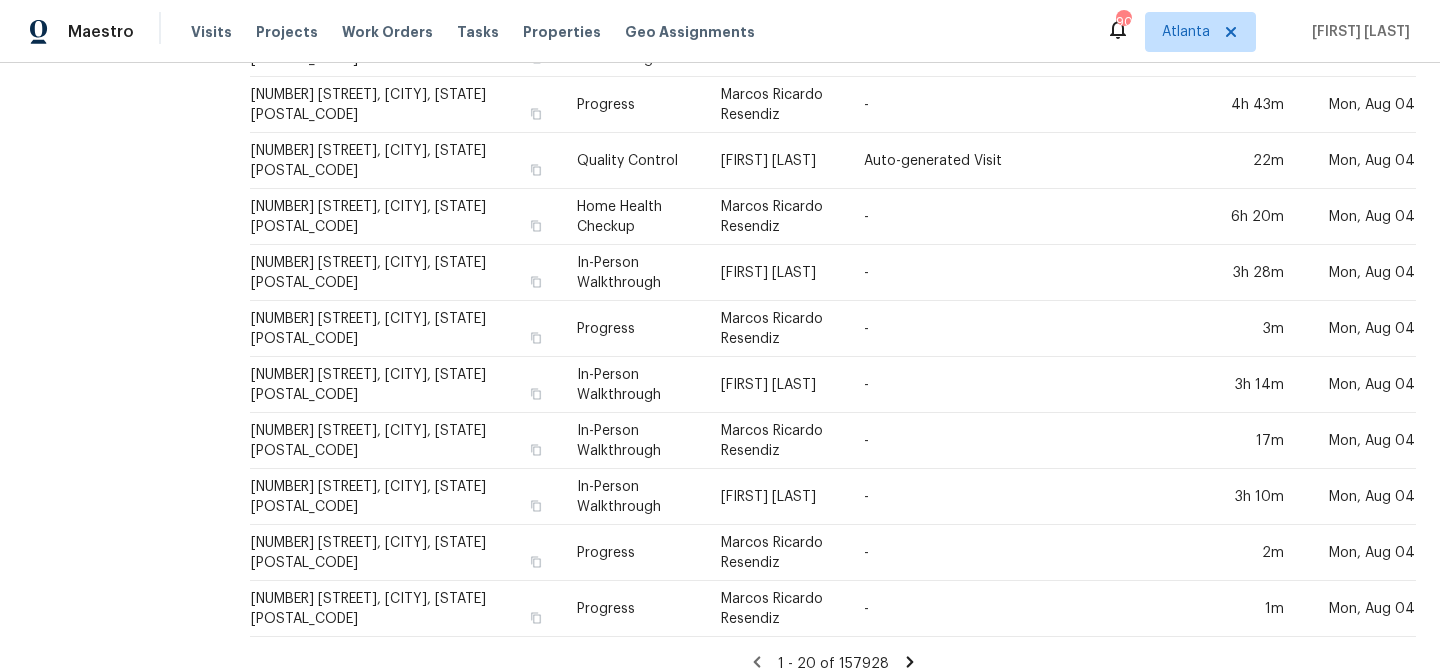 scroll, scrollTop: 716, scrollLeft: 0, axis: vertical 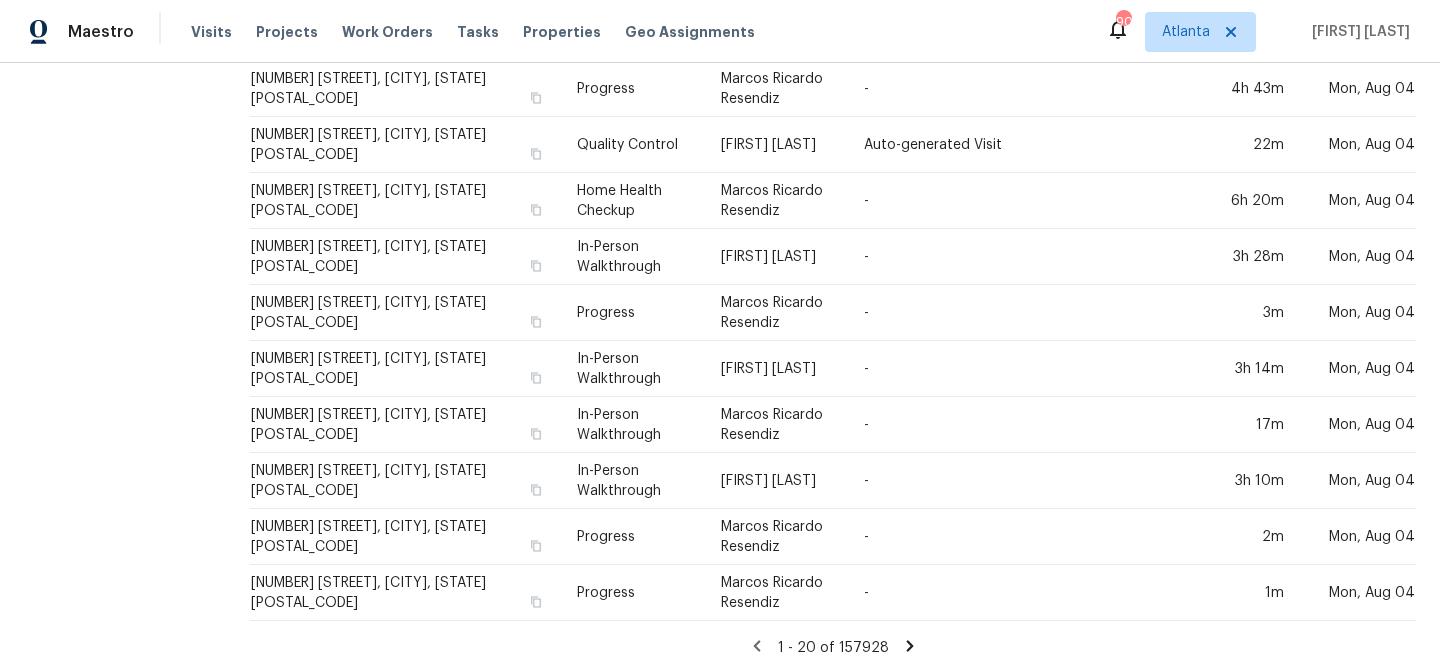 click 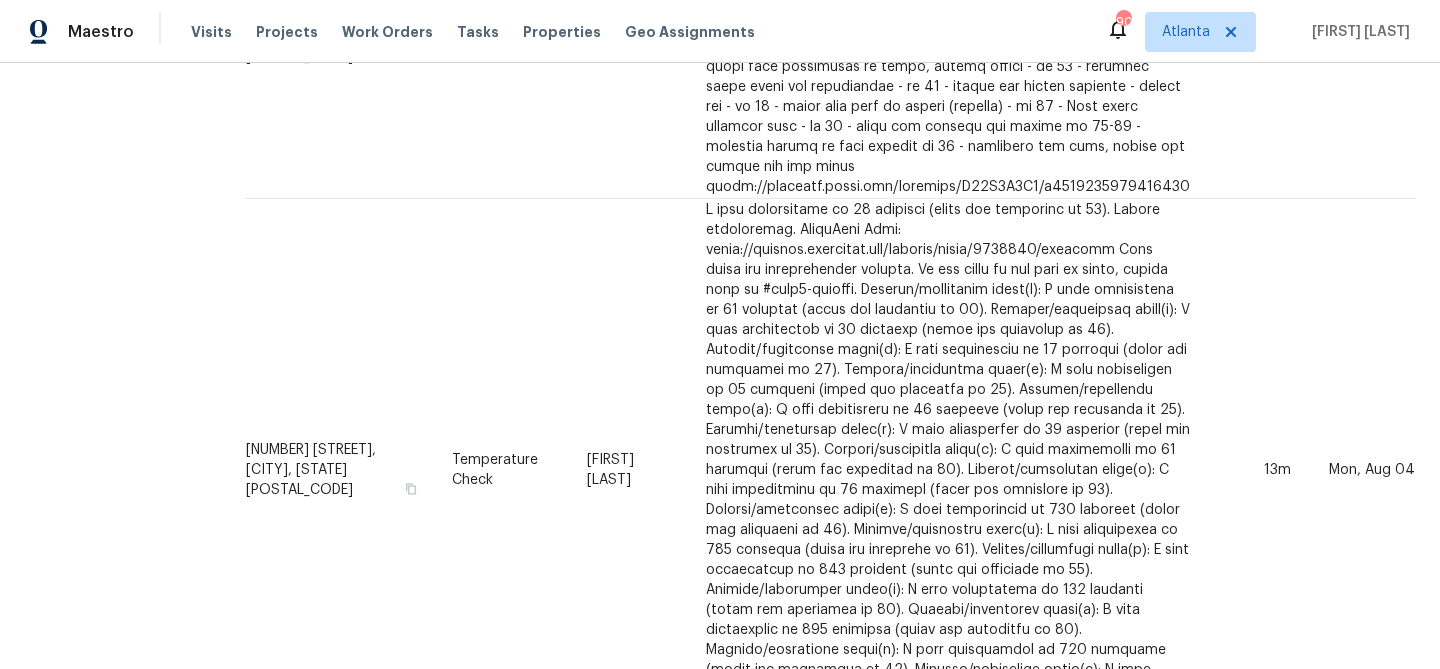 scroll, scrollTop: 1722, scrollLeft: 0, axis: vertical 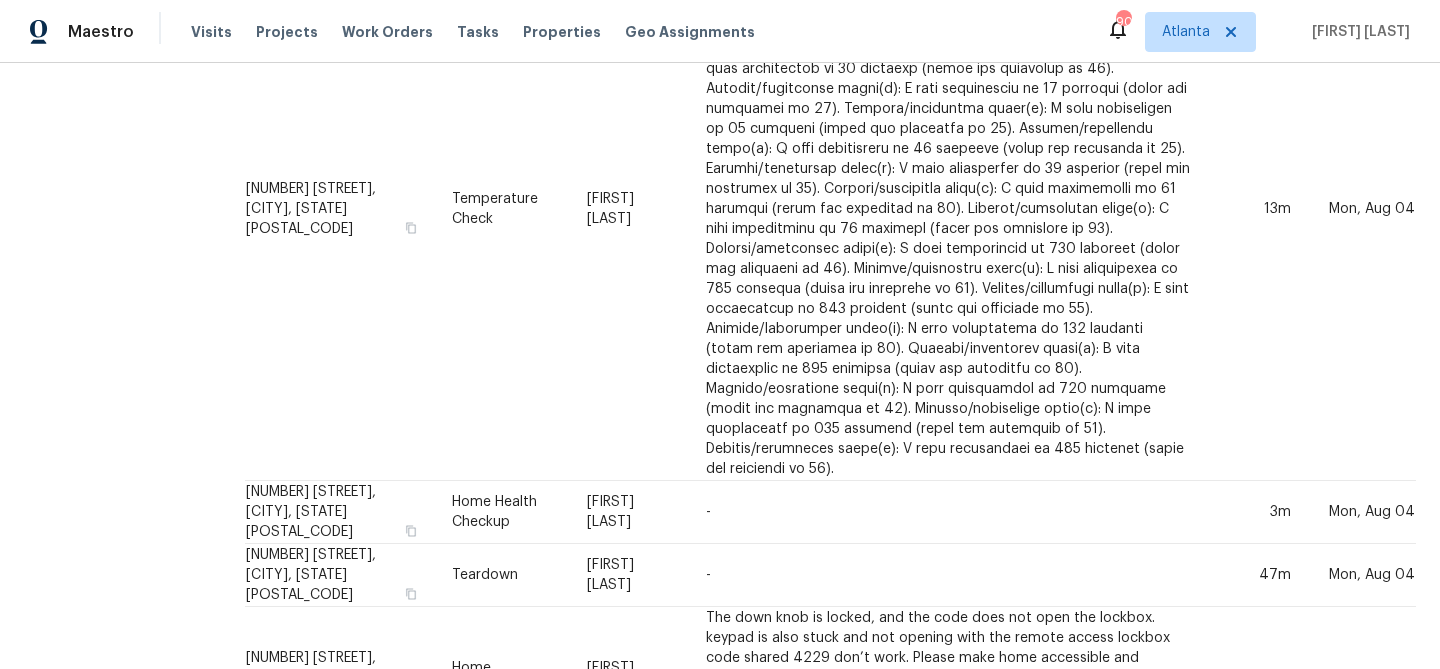 click 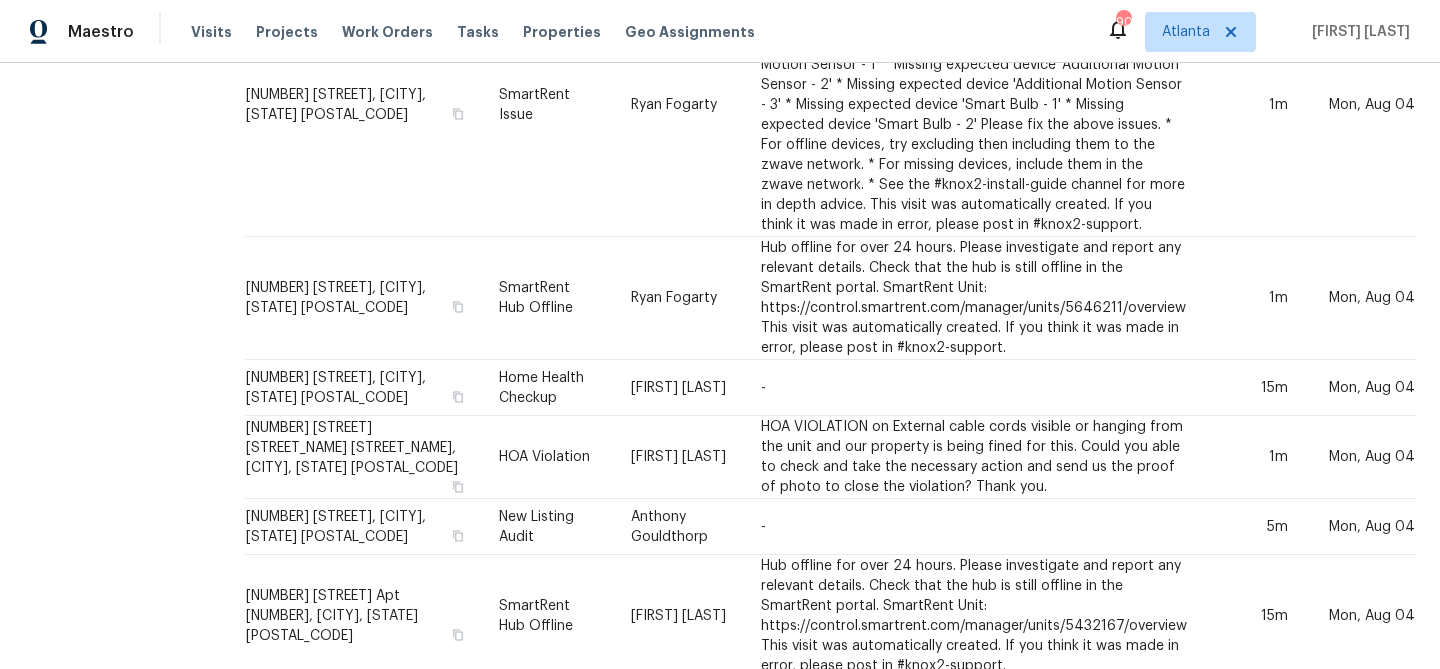 scroll, scrollTop: 1278, scrollLeft: 0, axis: vertical 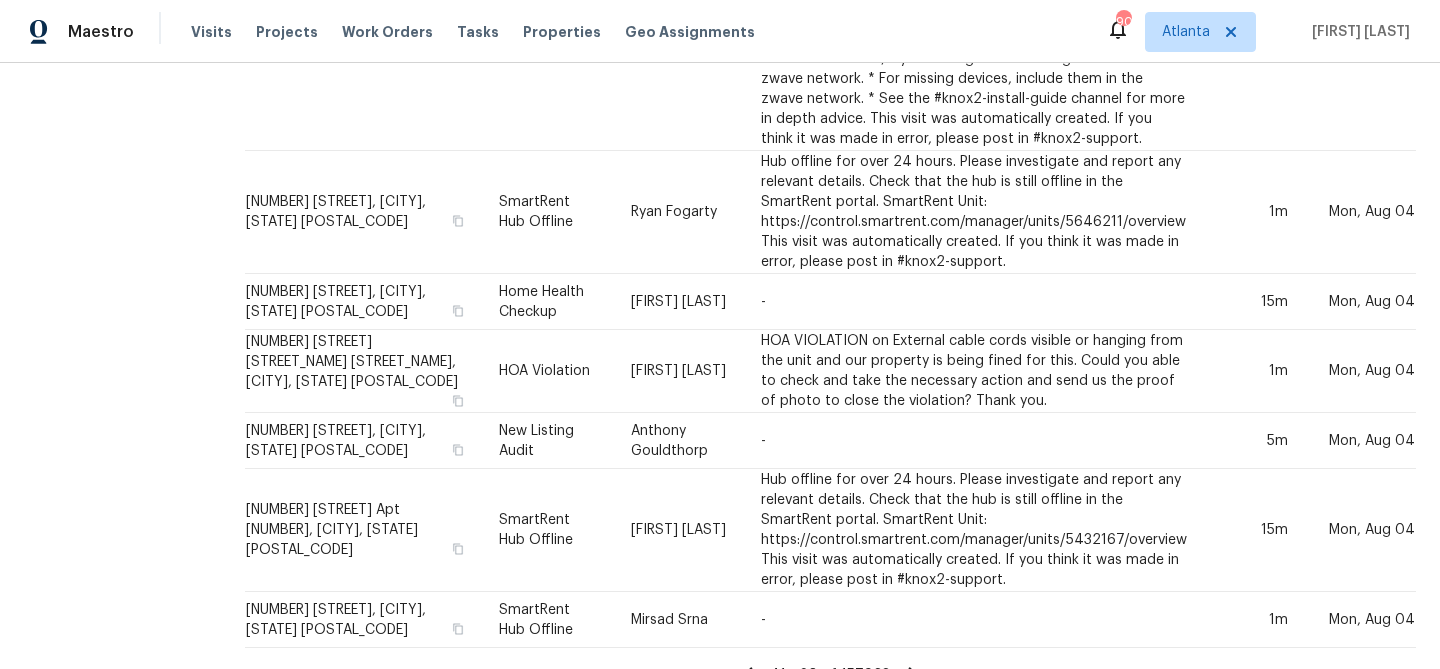 click 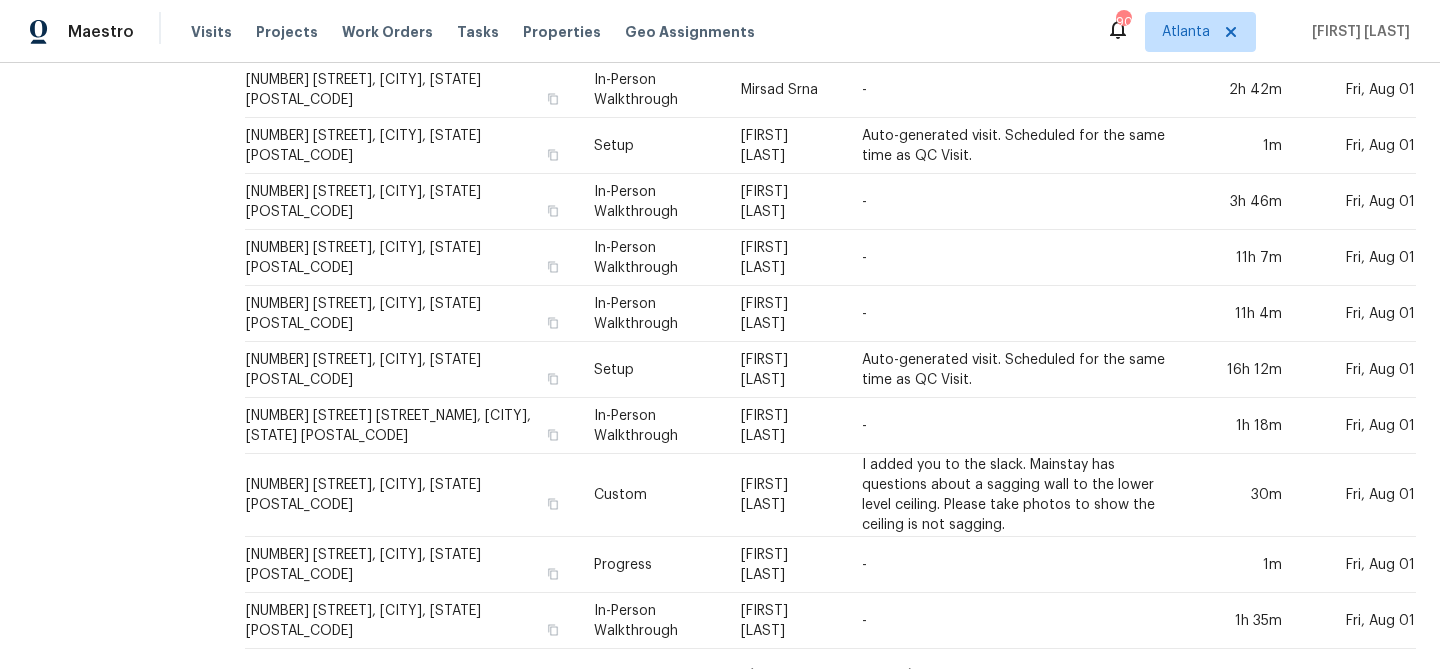 scroll, scrollTop: 706, scrollLeft: 0, axis: vertical 